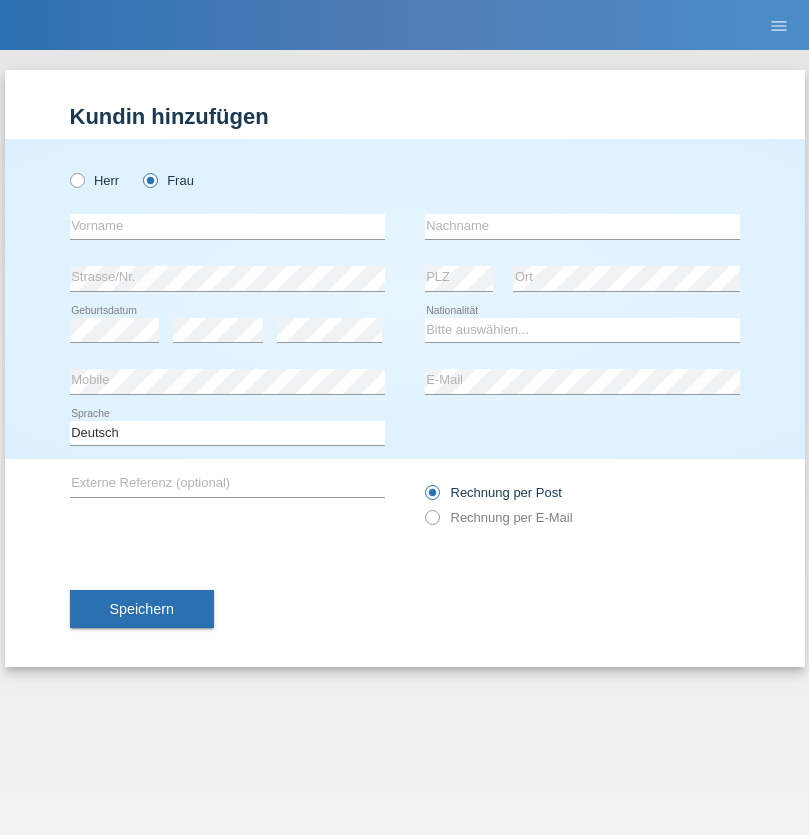 scroll, scrollTop: 0, scrollLeft: 0, axis: both 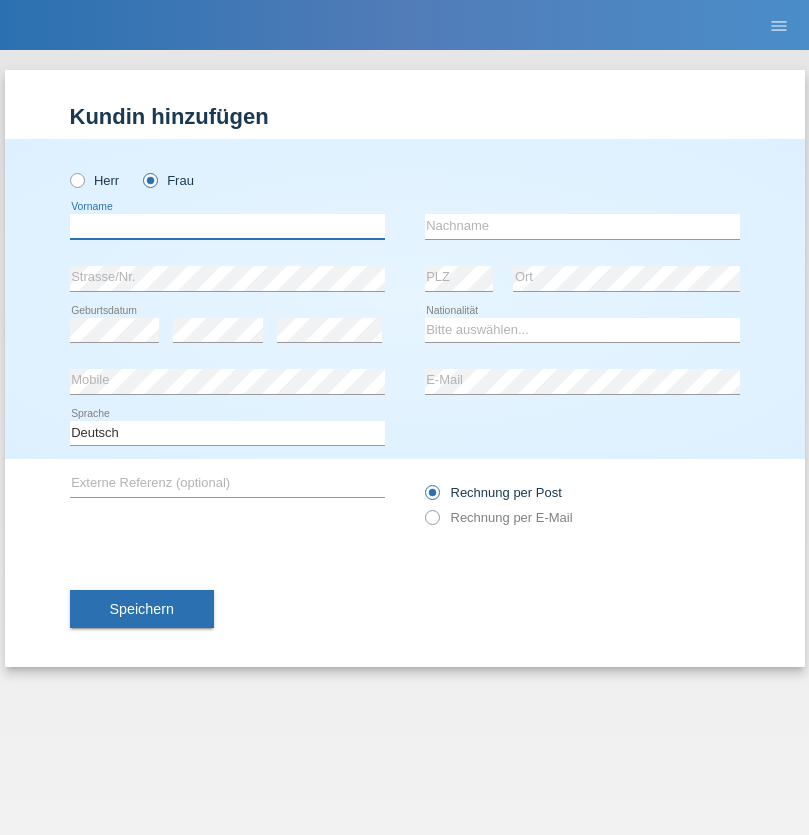 click at bounding box center [227, 226] 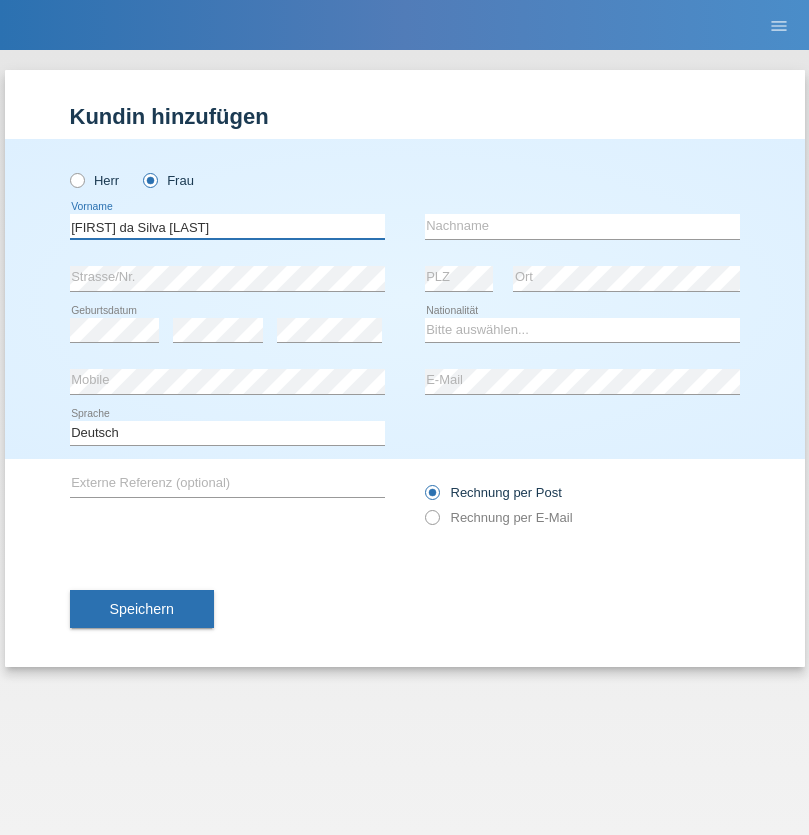 type on "Teixeira da Silva Moço" 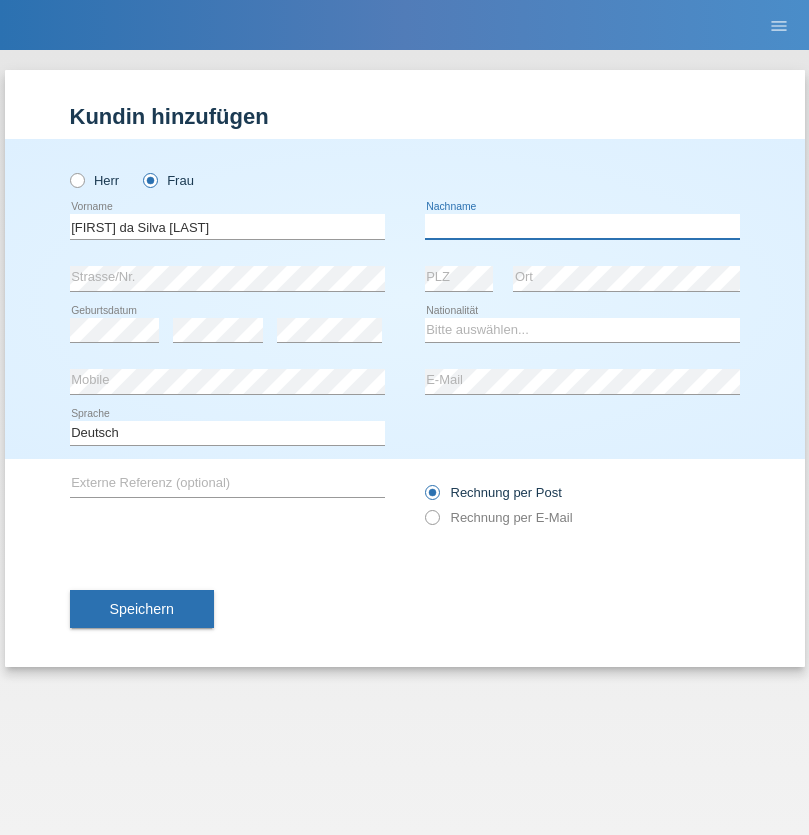 click at bounding box center [582, 226] 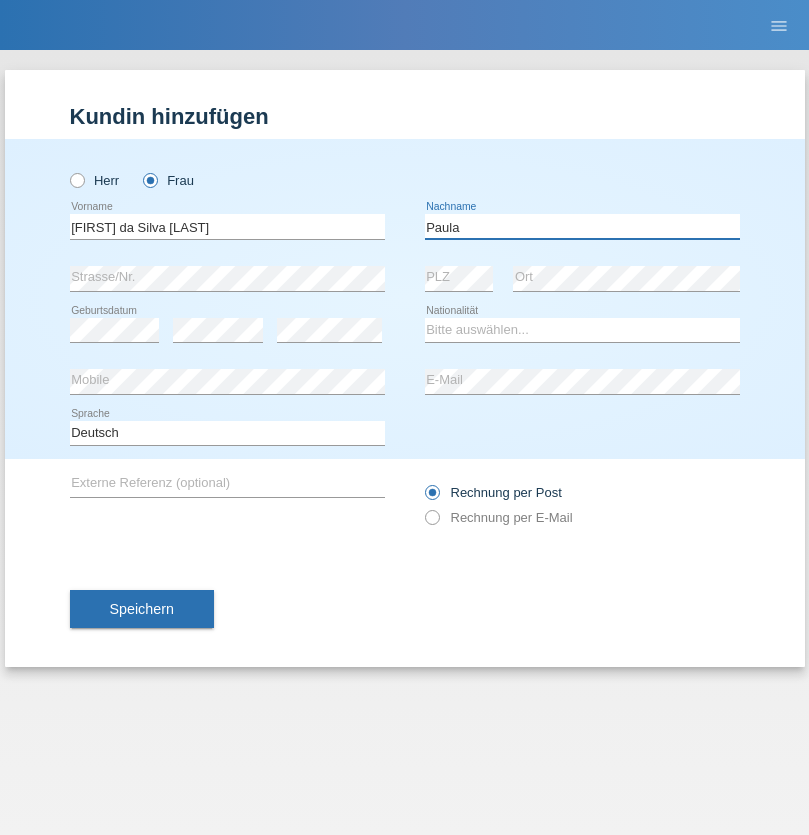 type on "Paula" 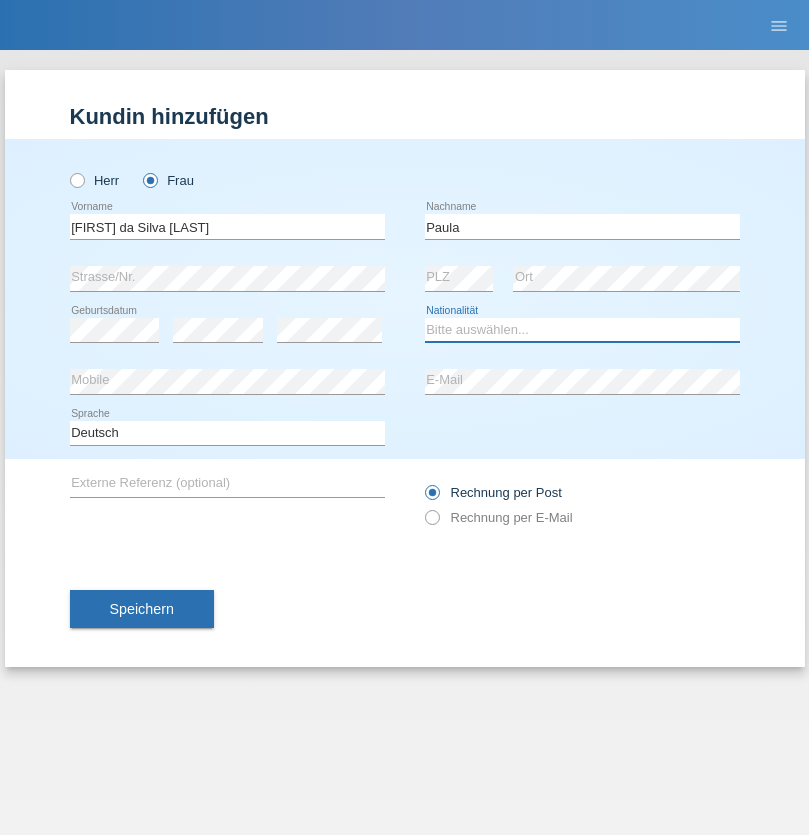 select on "PT" 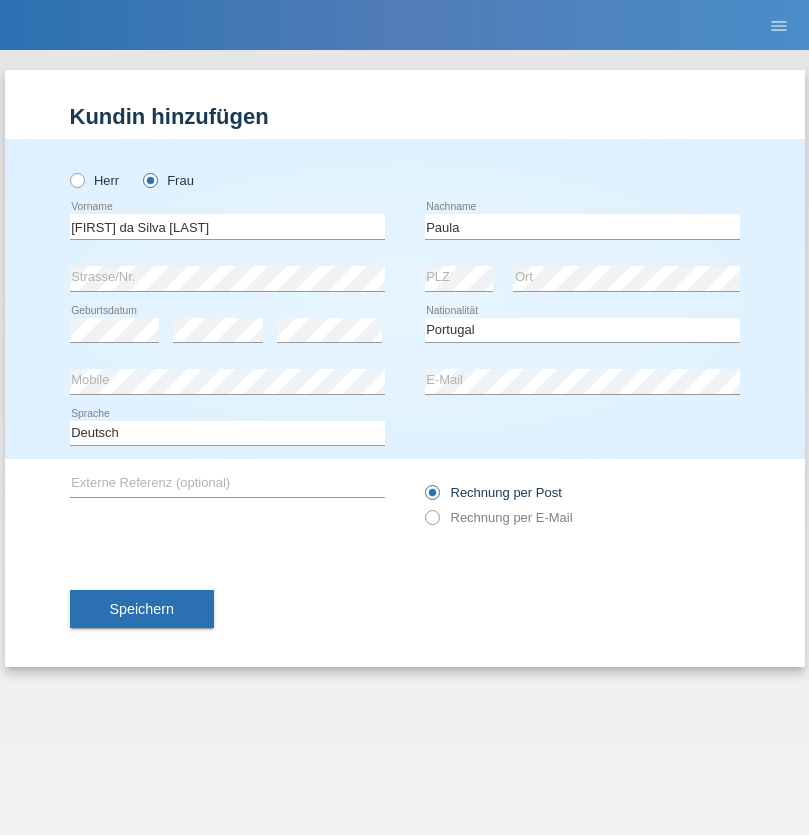 select on "C" 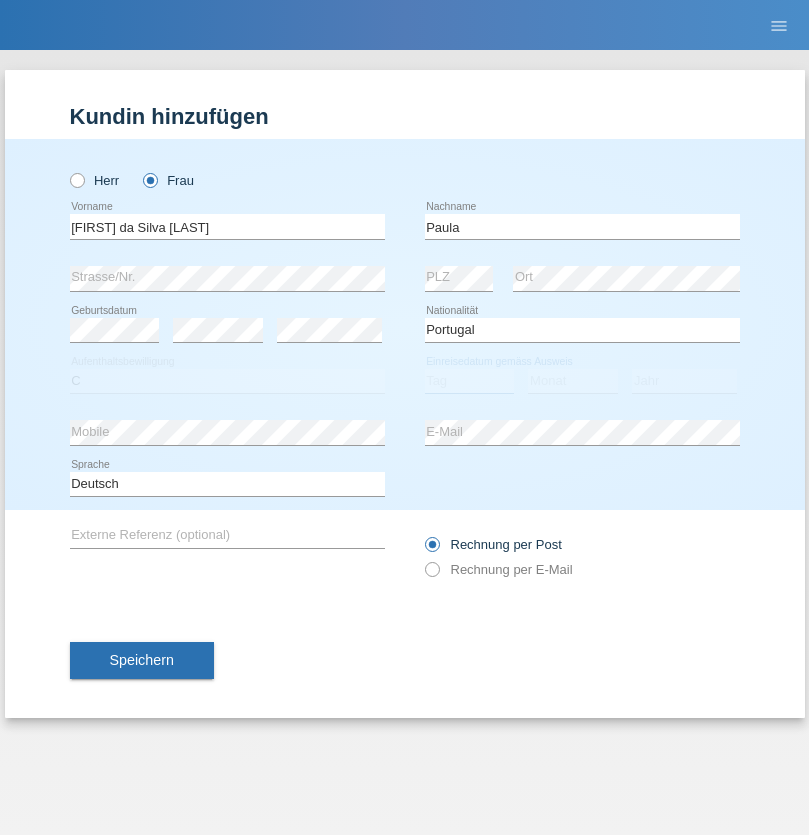 select on "28" 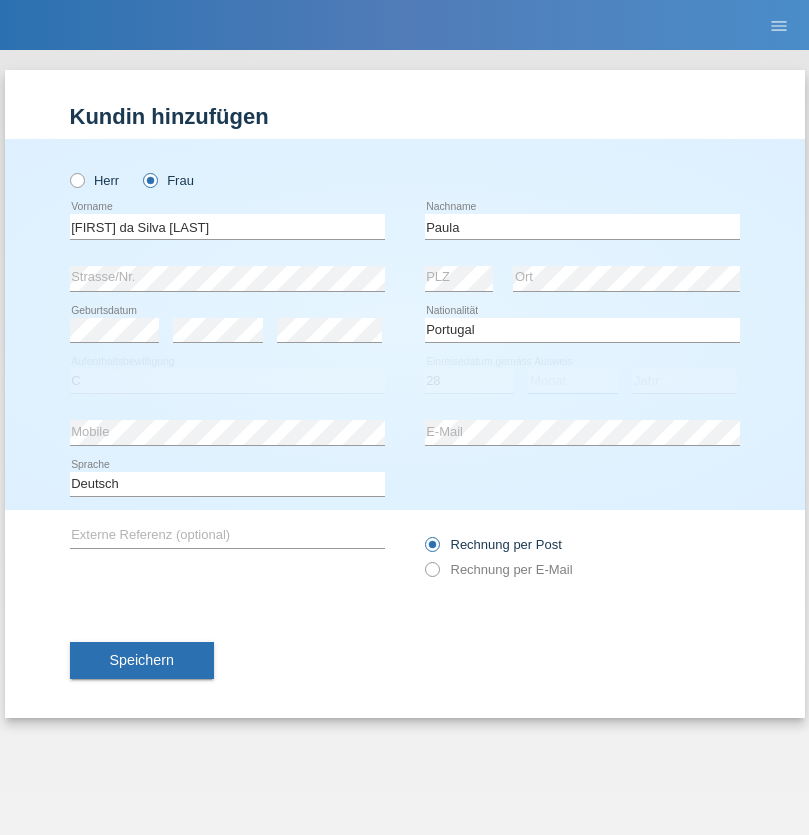 select on "03" 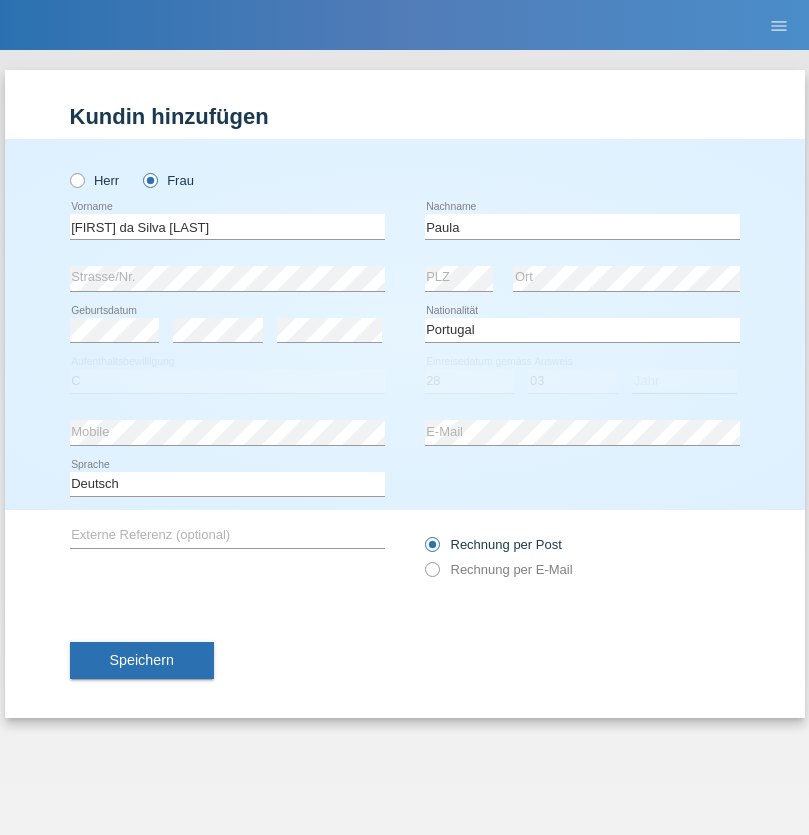 select on "2005" 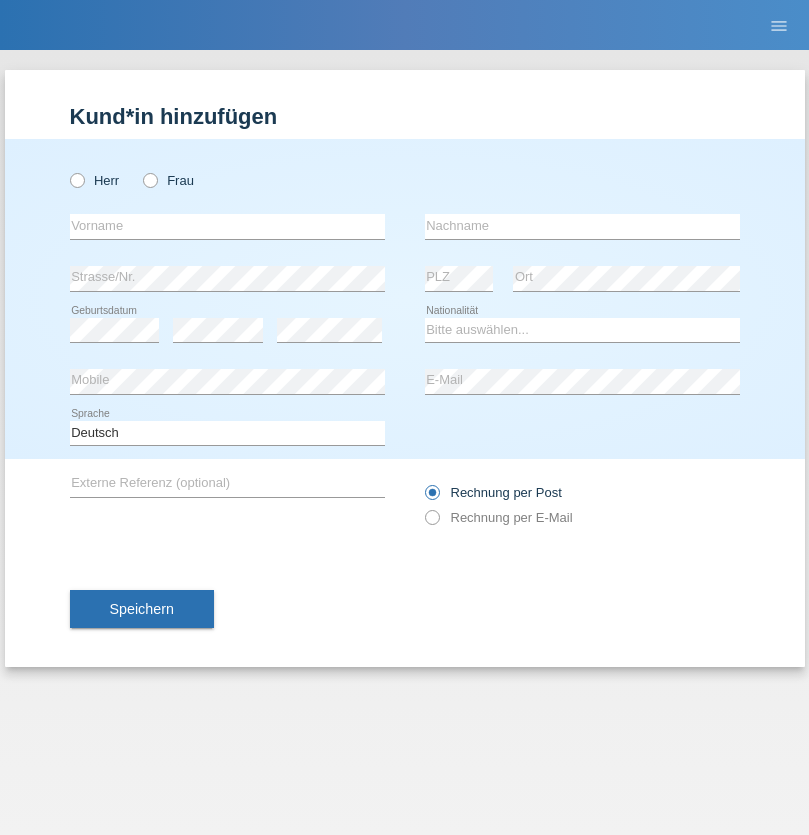 scroll, scrollTop: 0, scrollLeft: 0, axis: both 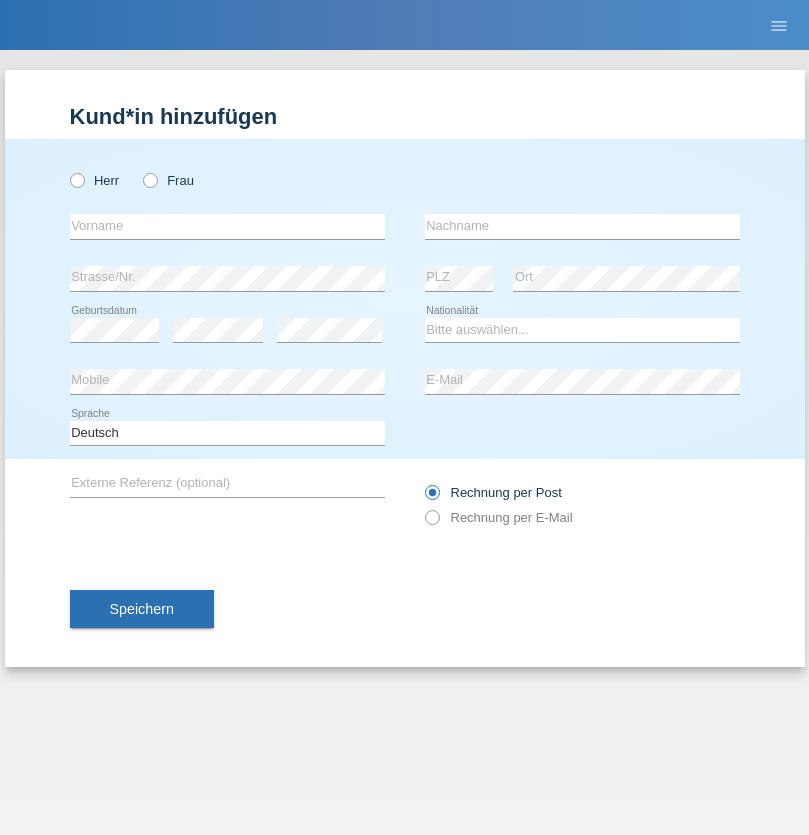 radio on "true" 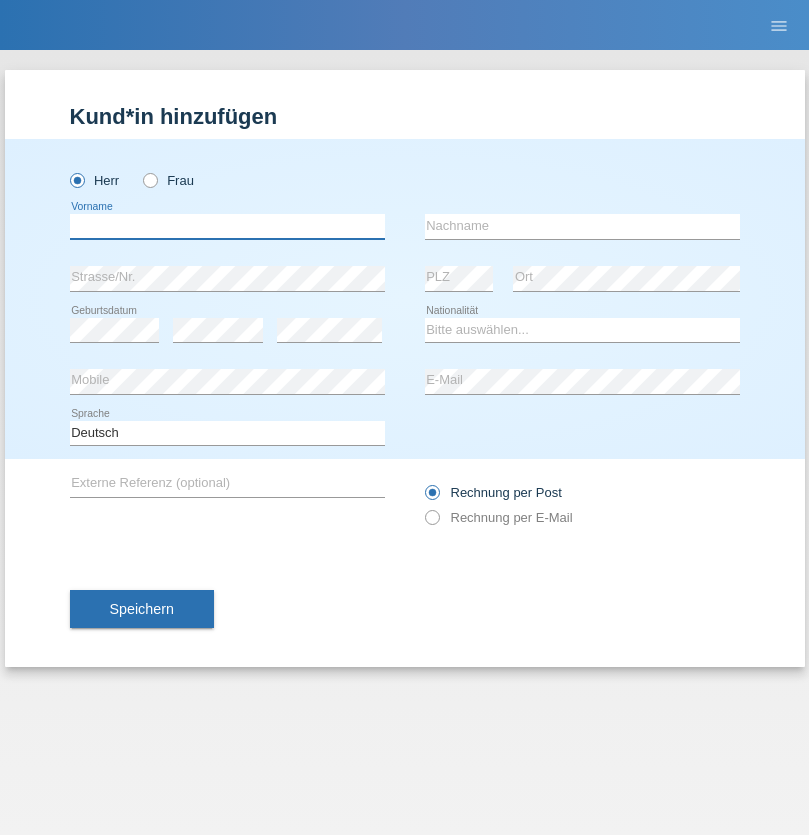 click at bounding box center (227, 226) 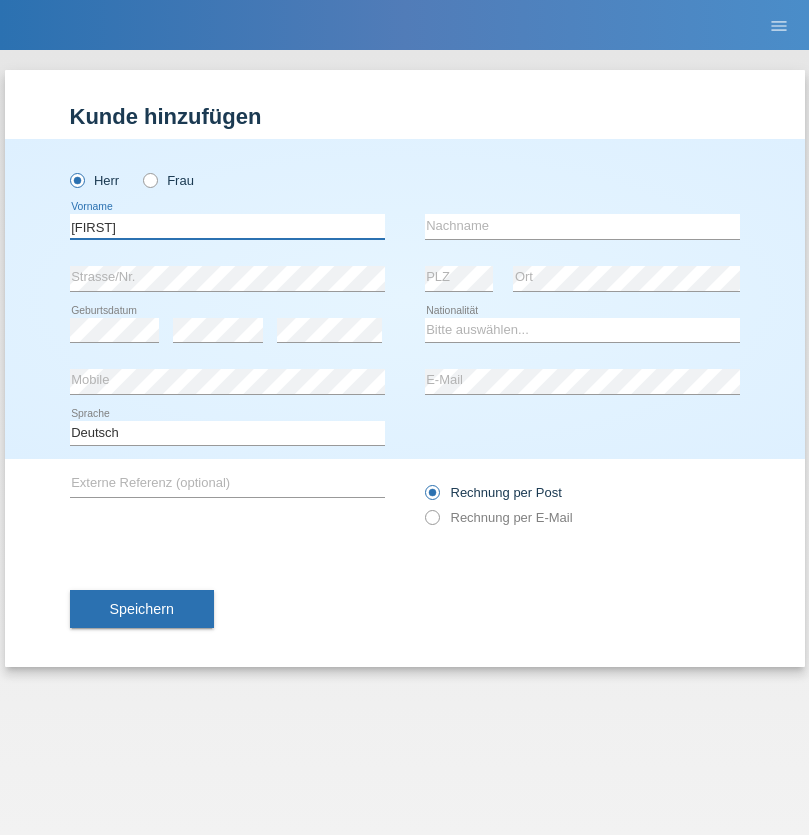 type on "[FIRST]" 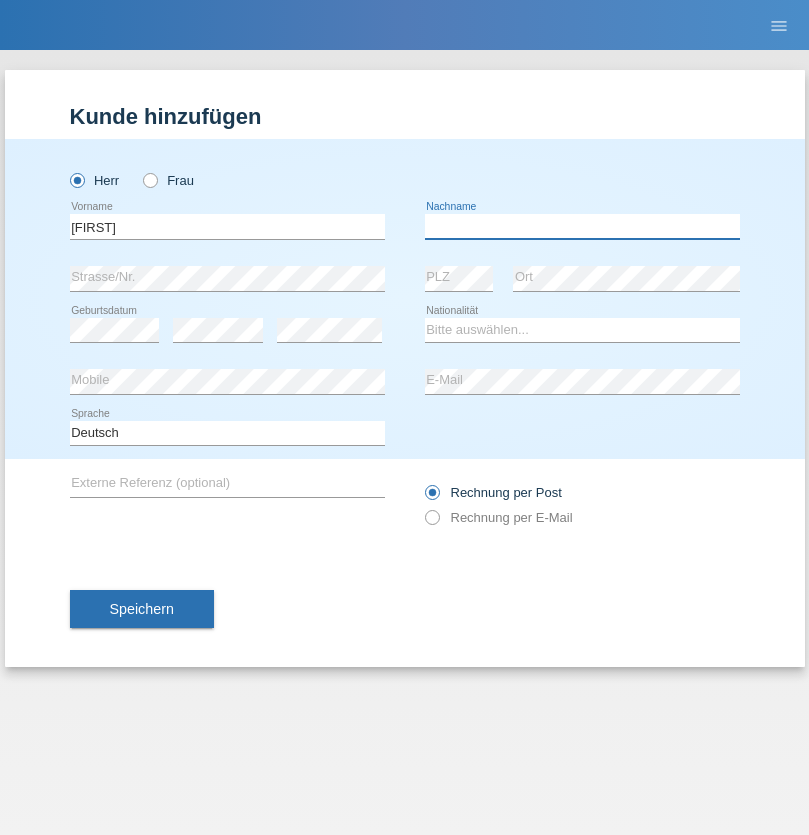 click at bounding box center (582, 226) 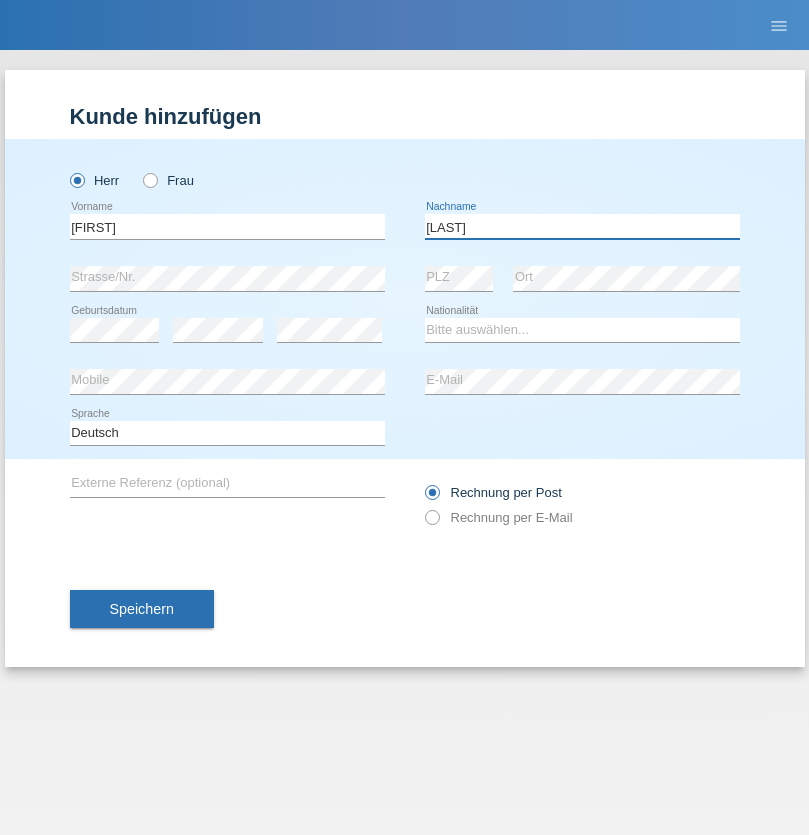 type on "Bente" 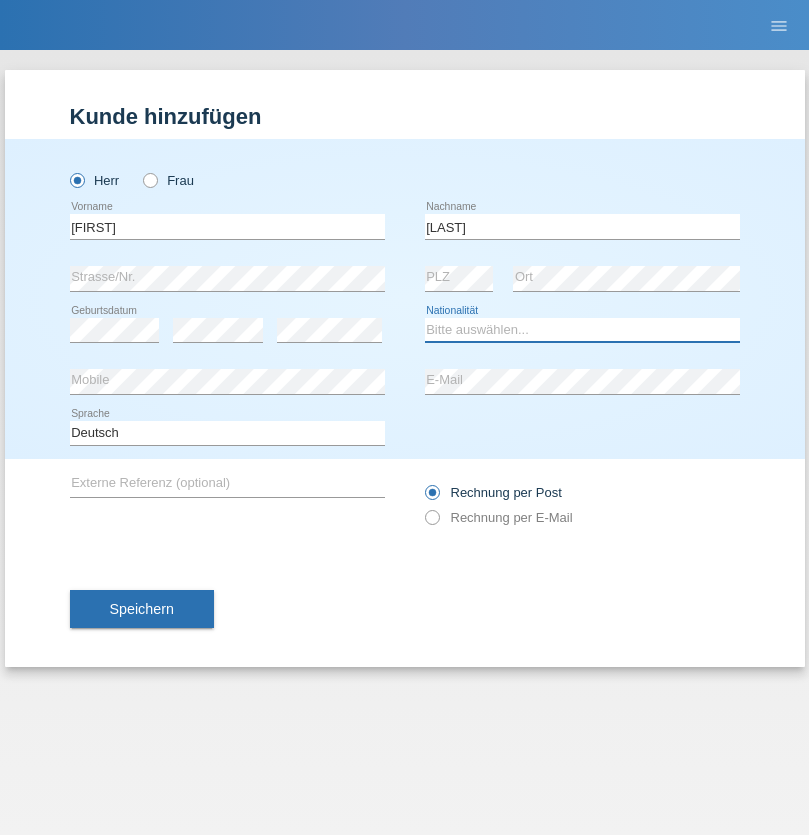 select on "CH" 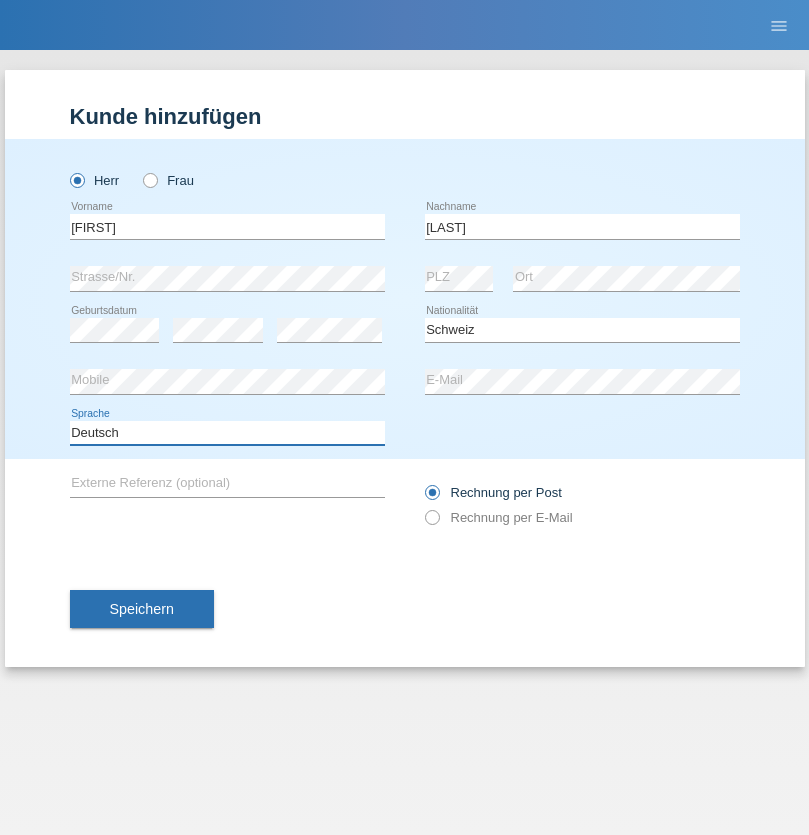 select on "en" 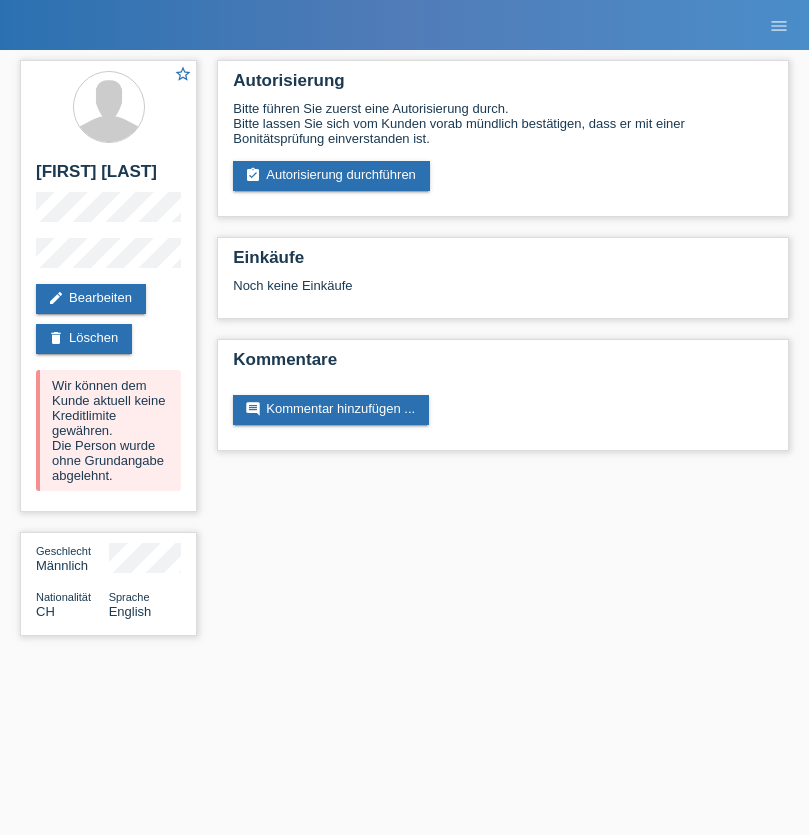scroll, scrollTop: 0, scrollLeft: 0, axis: both 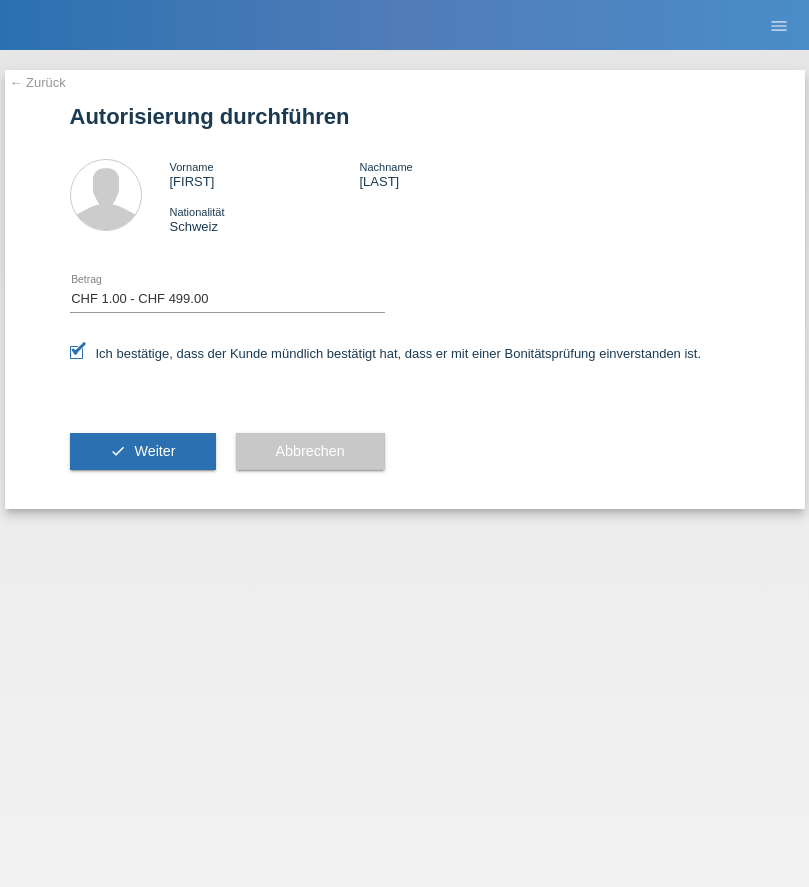 select on "1" 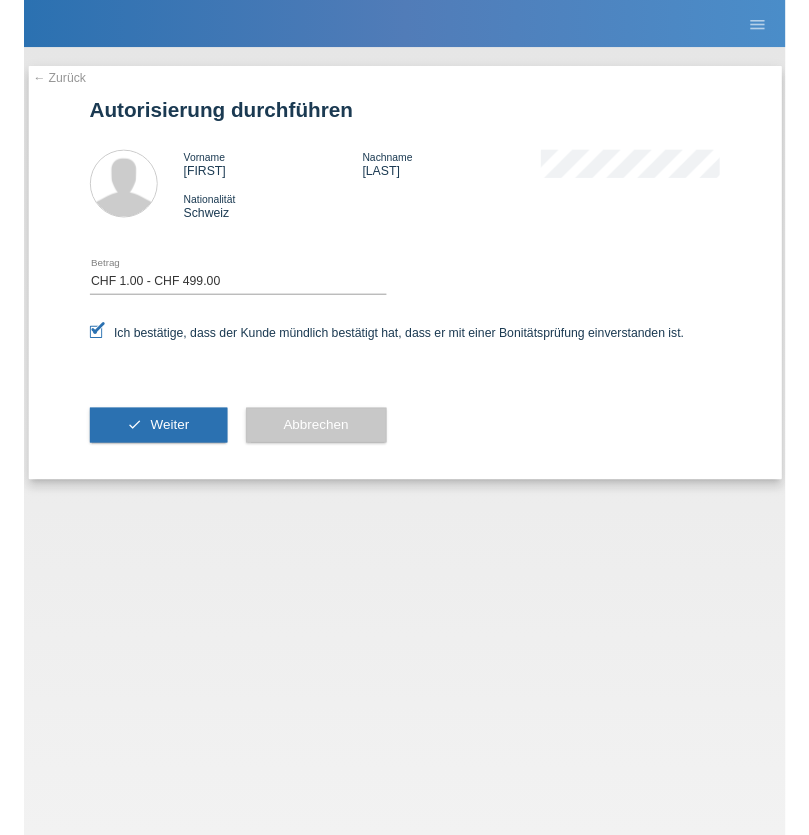 scroll, scrollTop: 0, scrollLeft: 0, axis: both 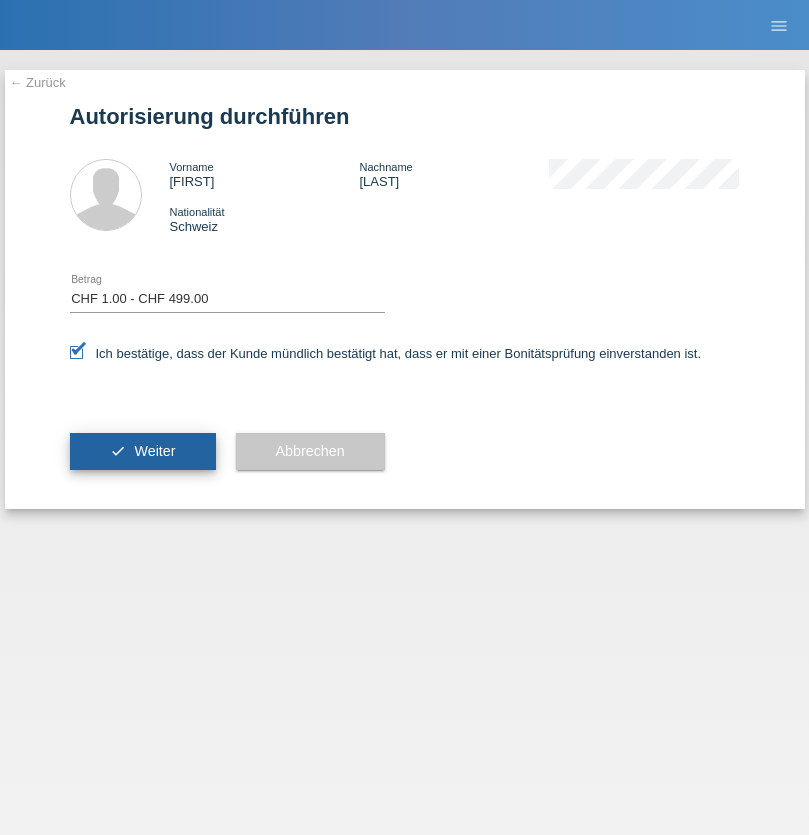 click on "Weiter" at bounding box center [154, 451] 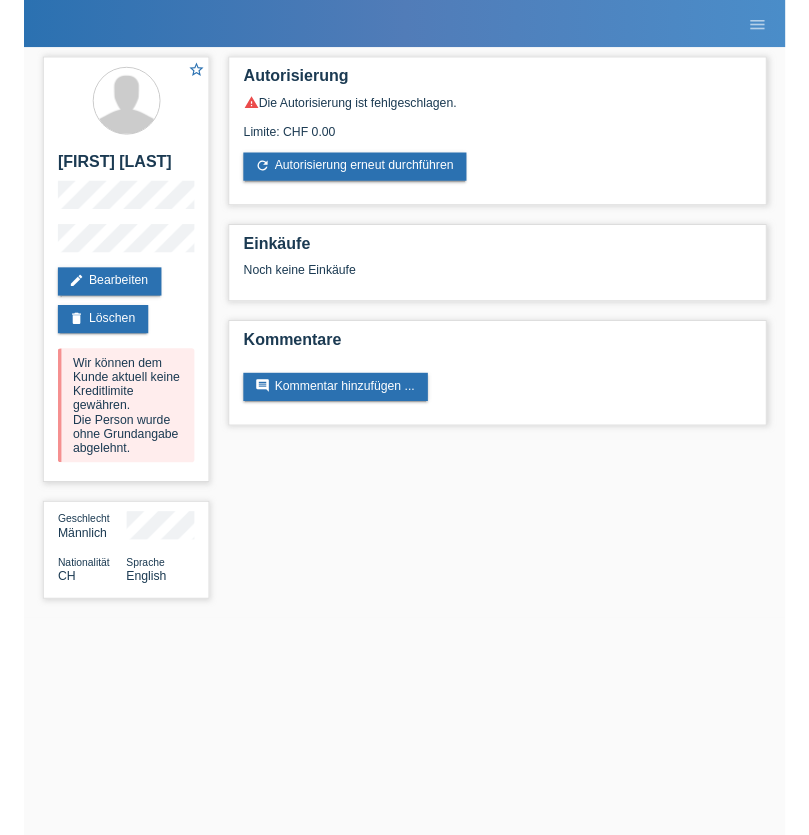 scroll, scrollTop: 0, scrollLeft: 0, axis: both 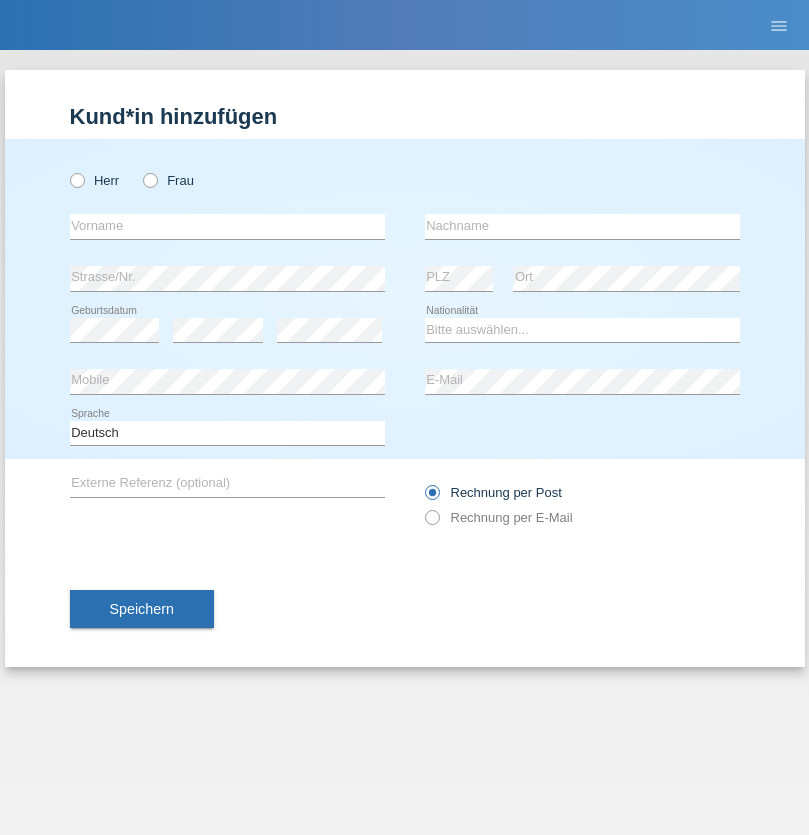 radio on "true" 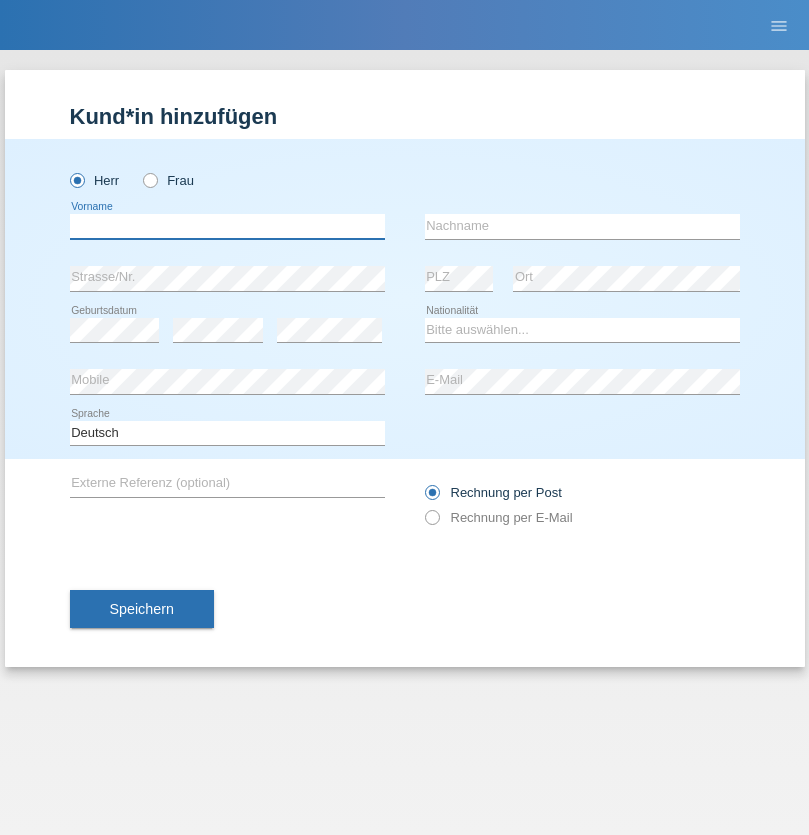 click at bounding box center (227, 226) 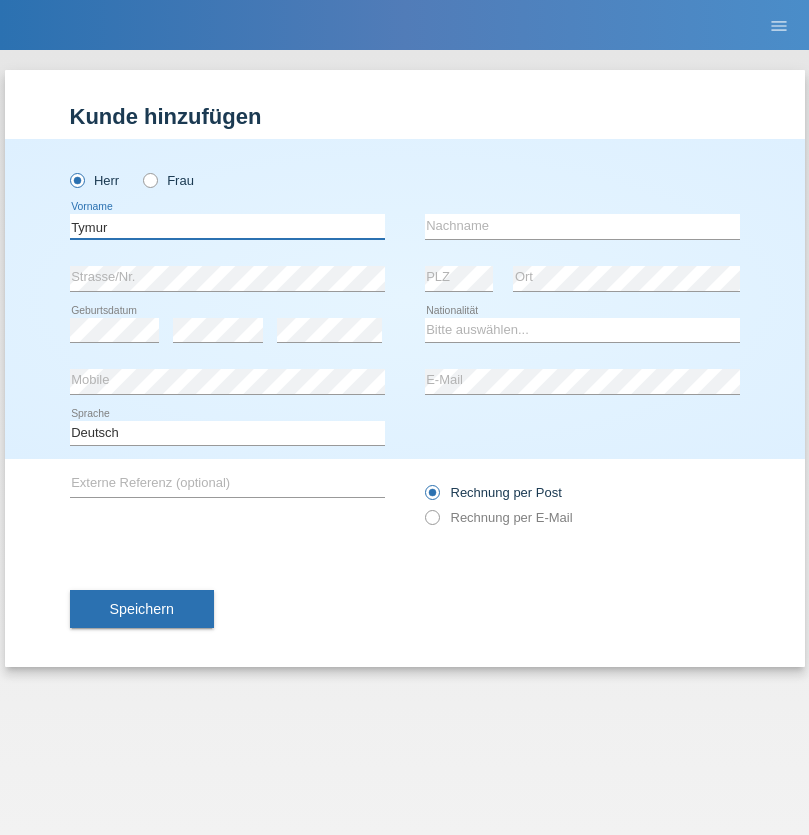 type on "Tymur" 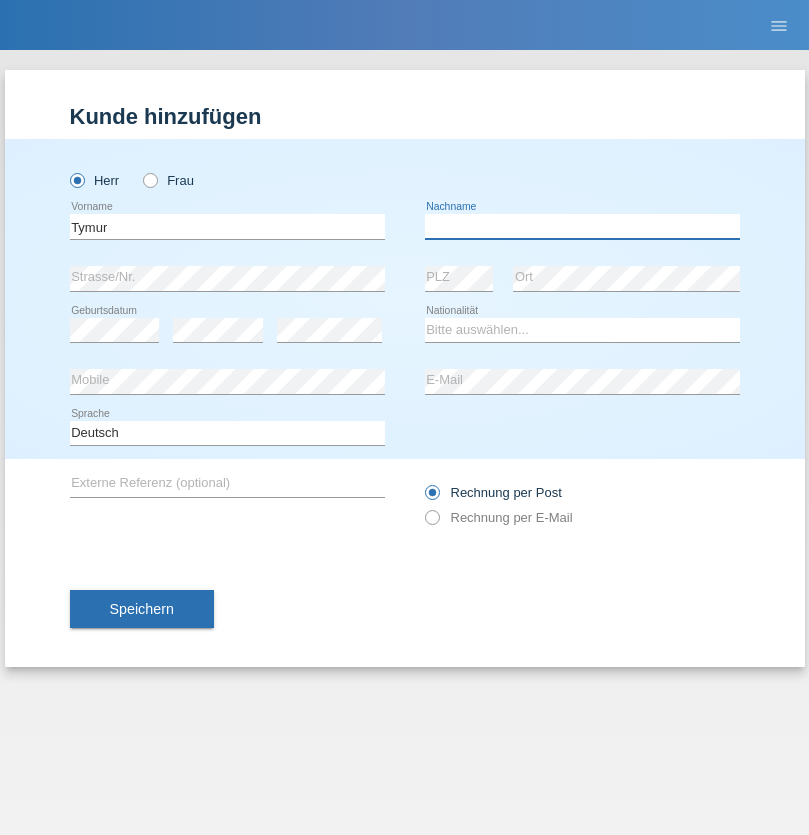 click at bounding box center (582, 226) 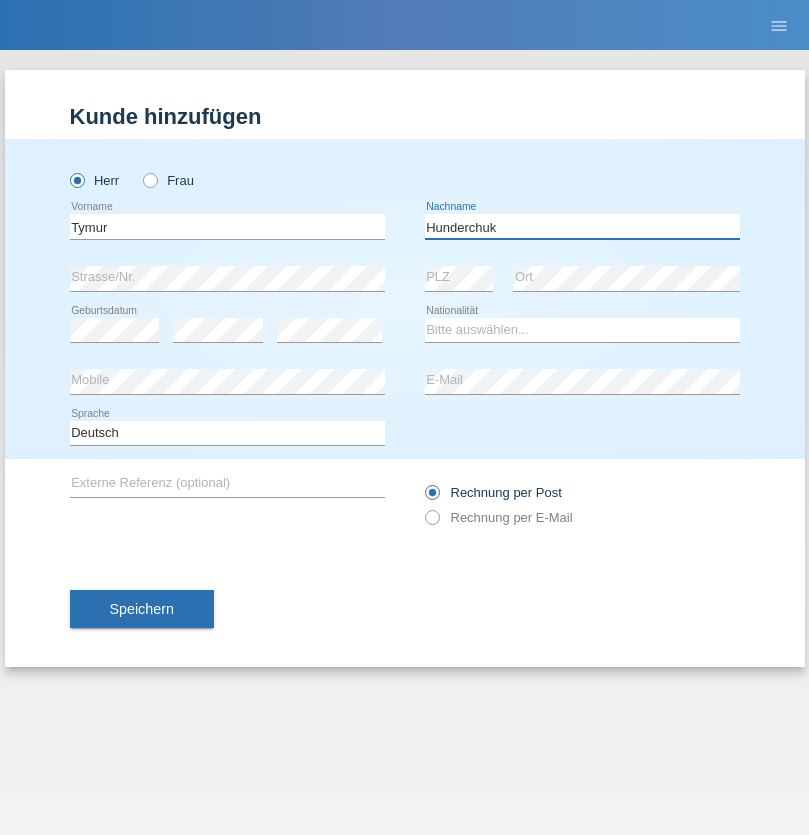 type on "Hunderchuk" 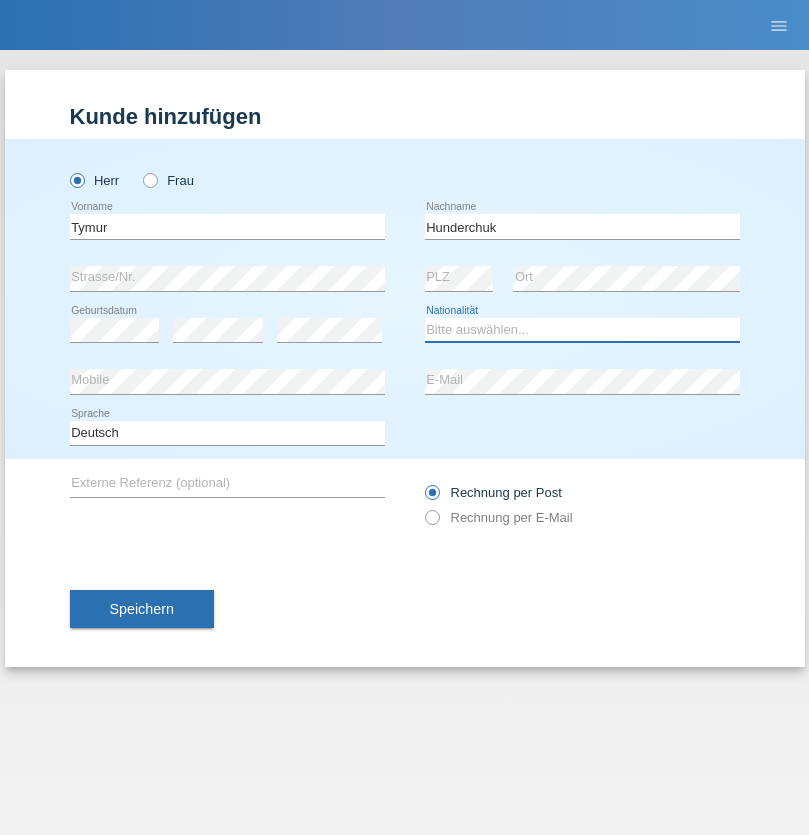 select on "UA" 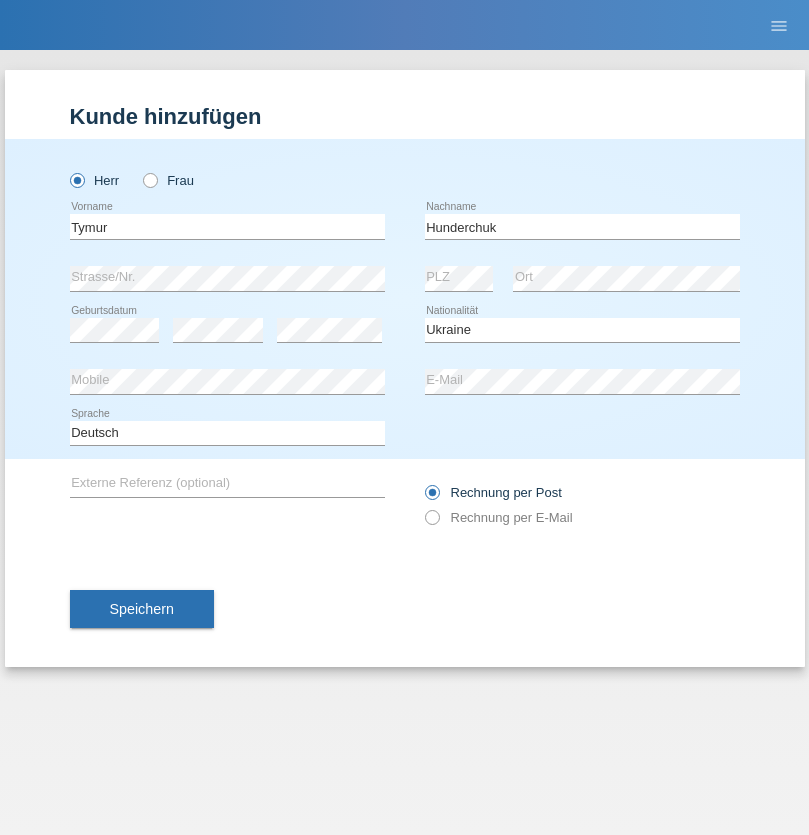 select on "C" 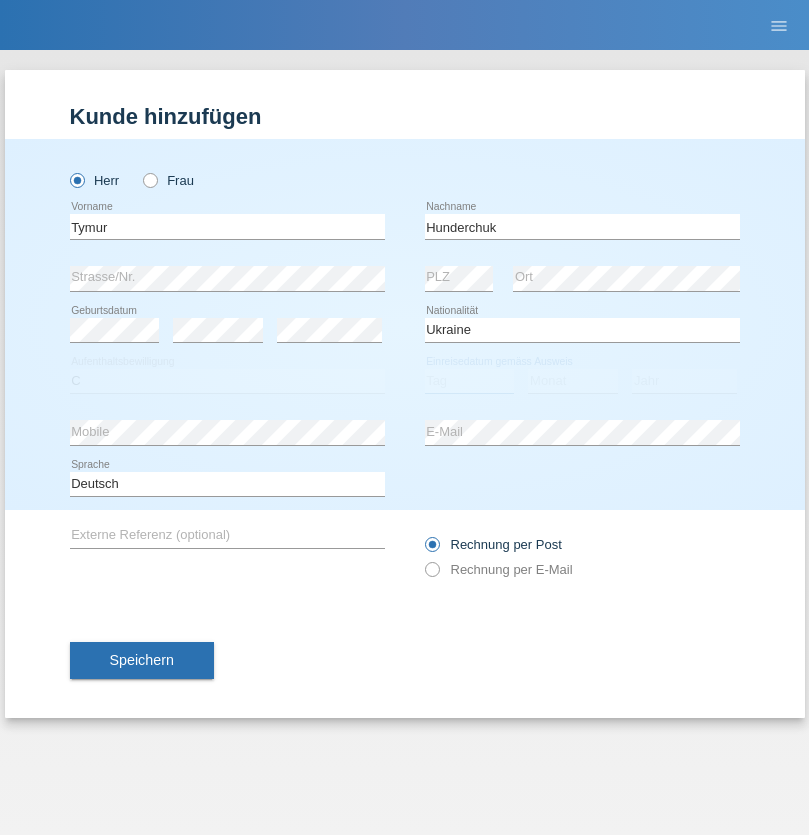select on "20" 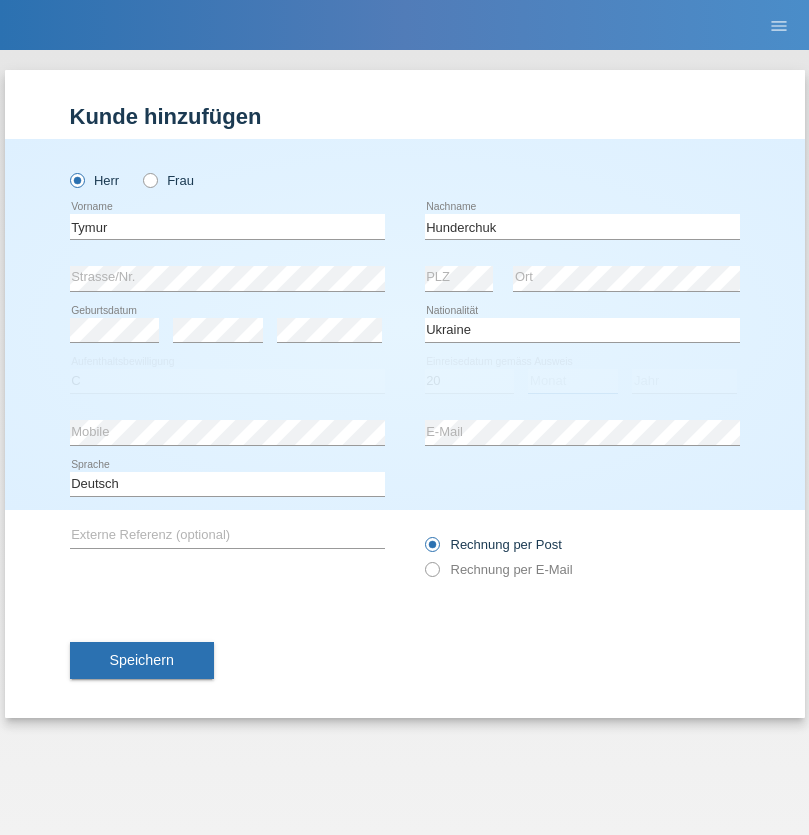 select on "08" 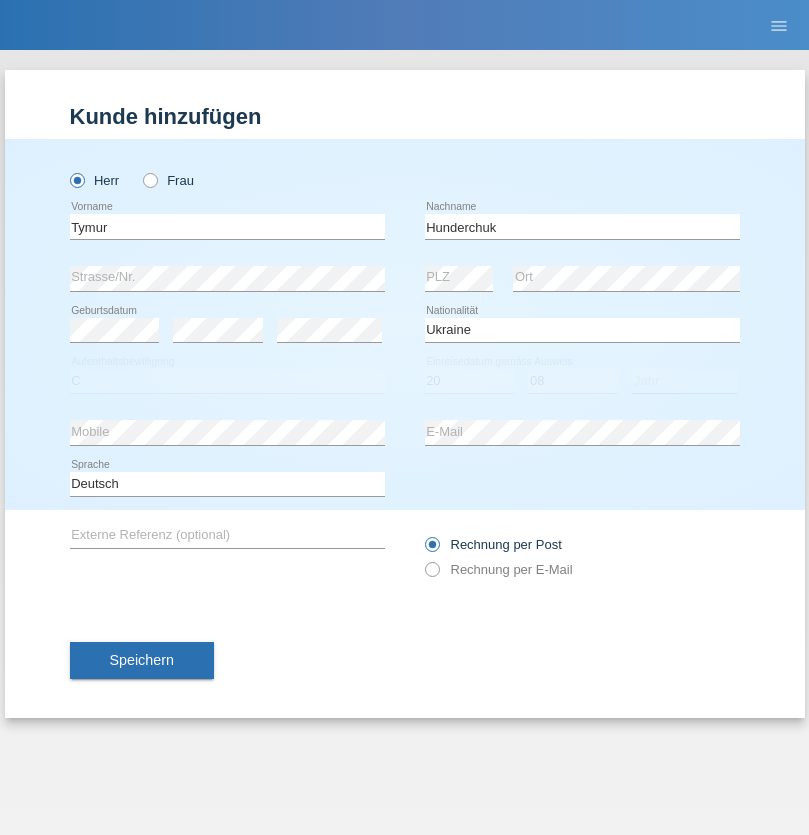 select on "2021" 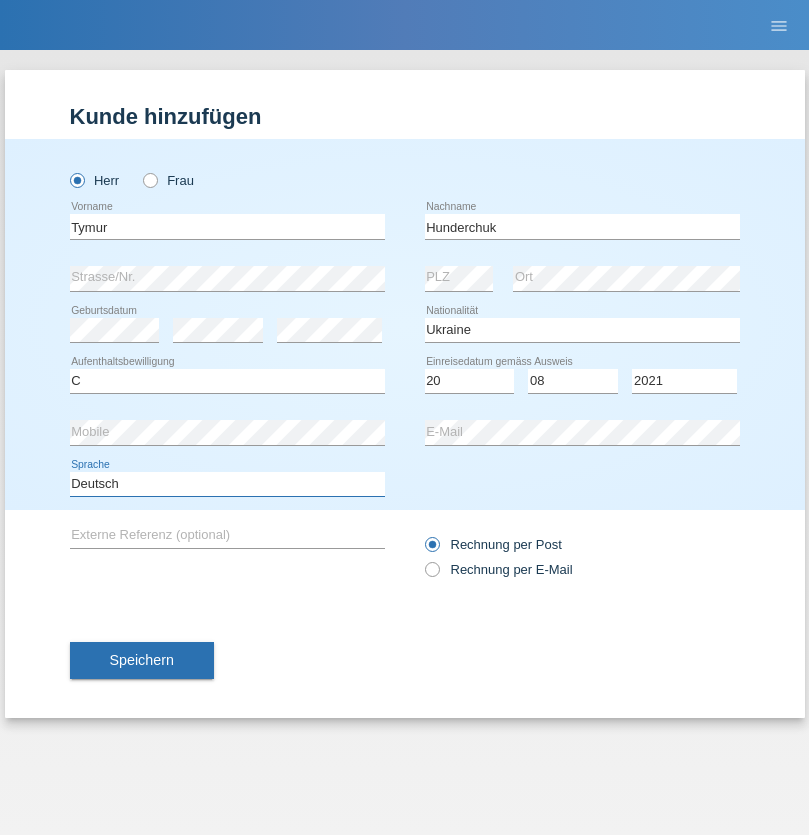 select on "en" 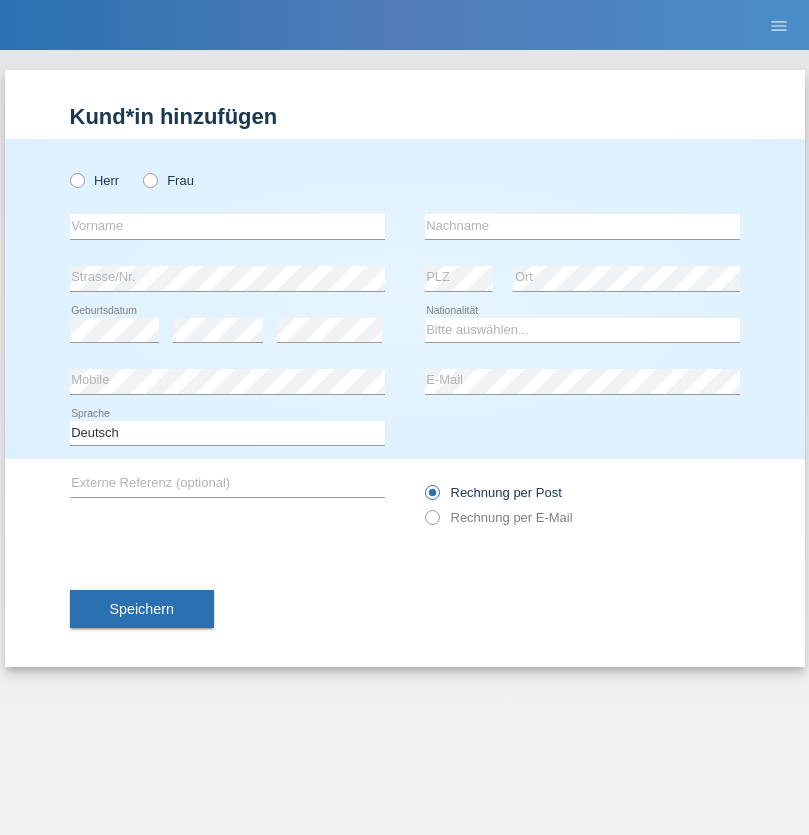 scroll, scrollTop: 0, scrollLeft: 0, axis: both 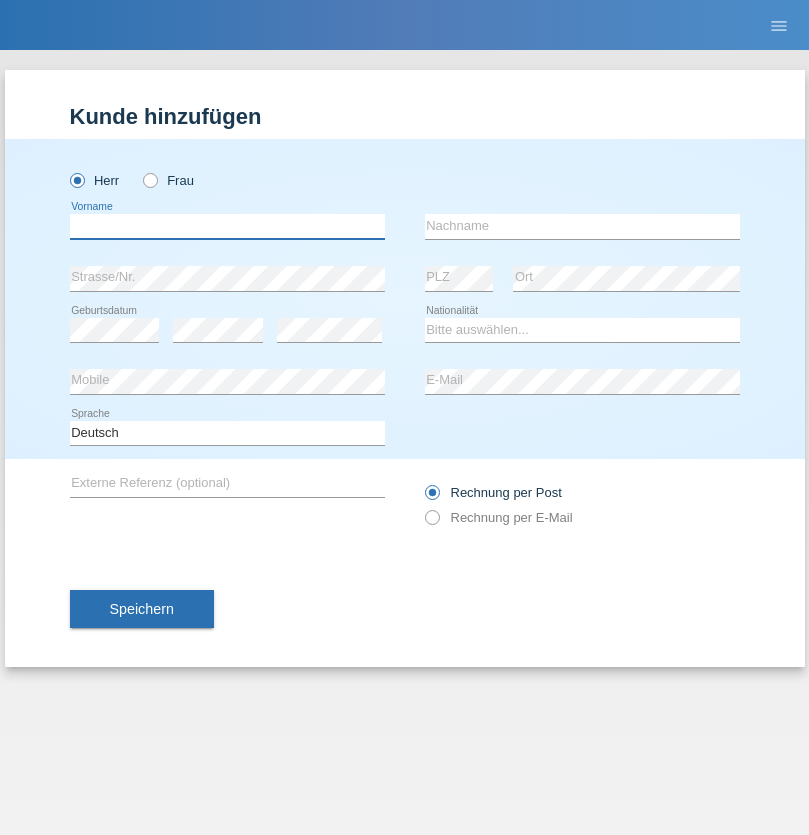 click at bounding box center (227, 226) 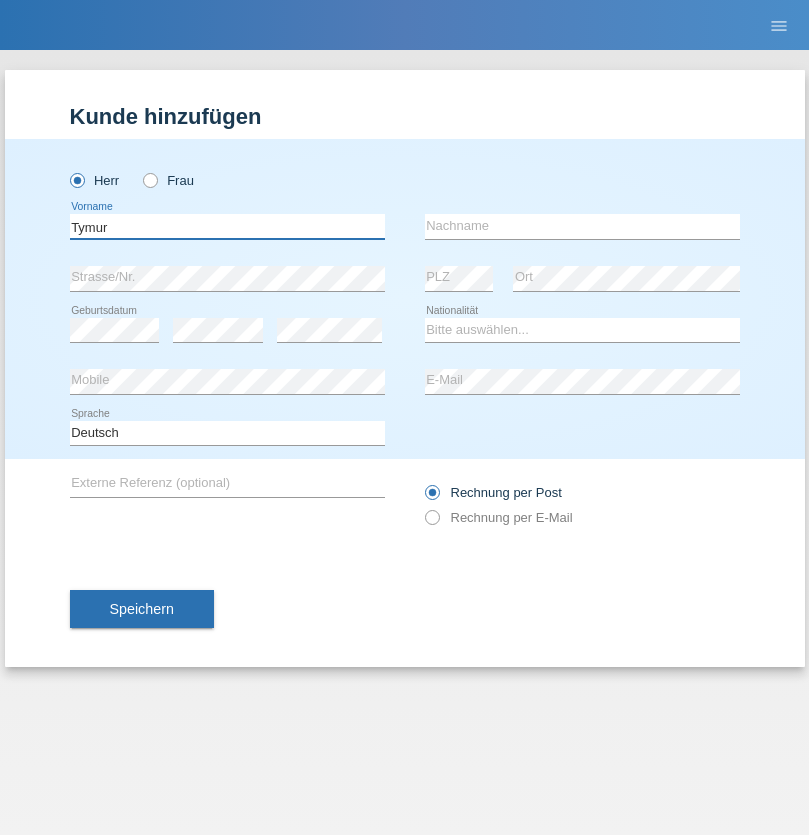 type on "Tymur" 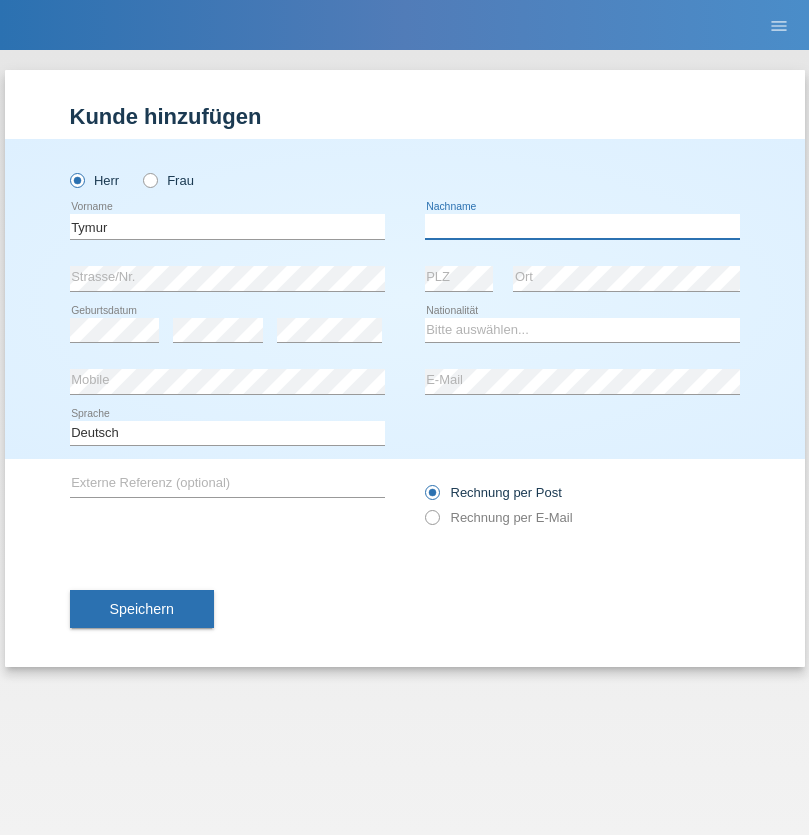 click at bounding box center (582, 226) 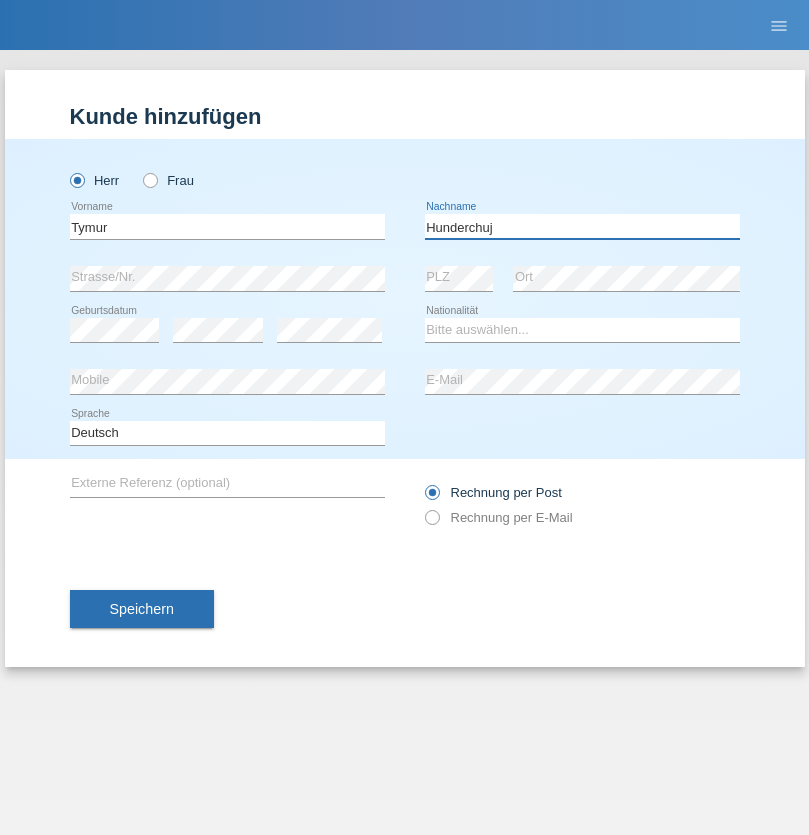 type on "Hunderchuj" 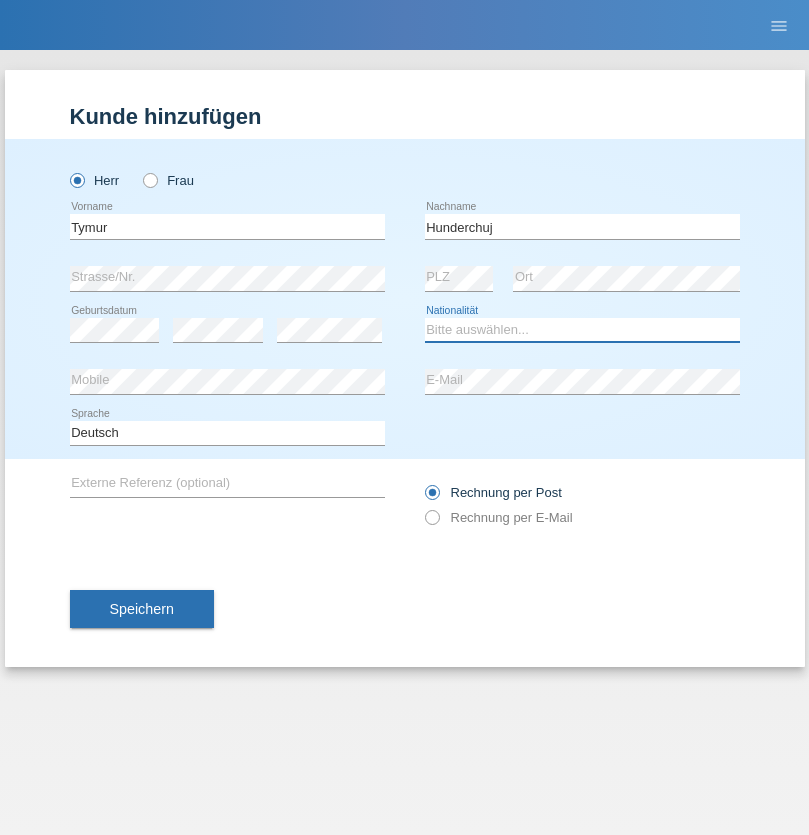 select on "UA" 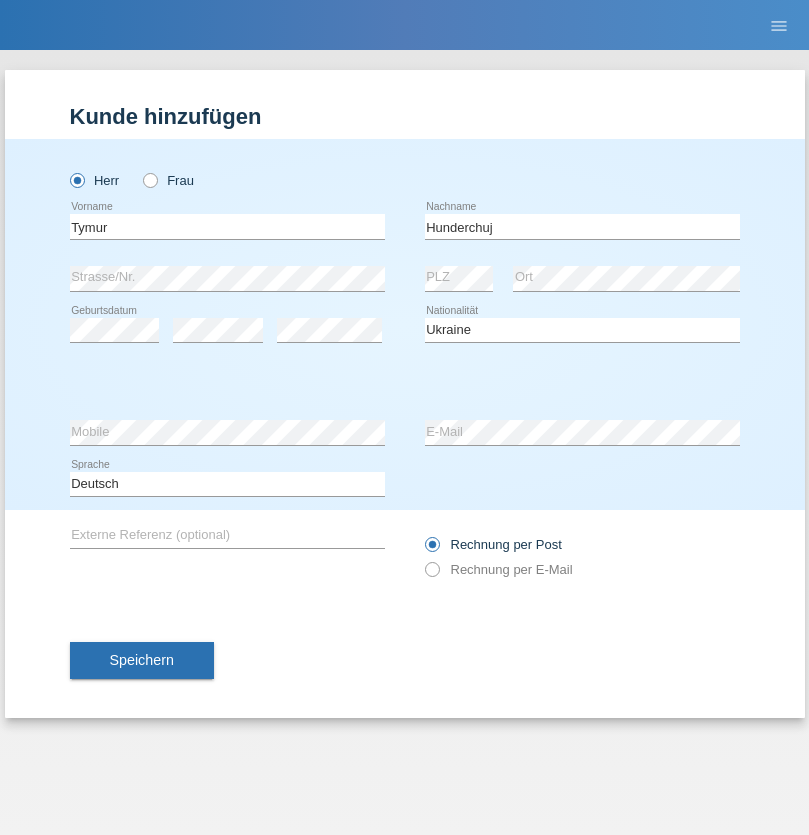 select on "C" 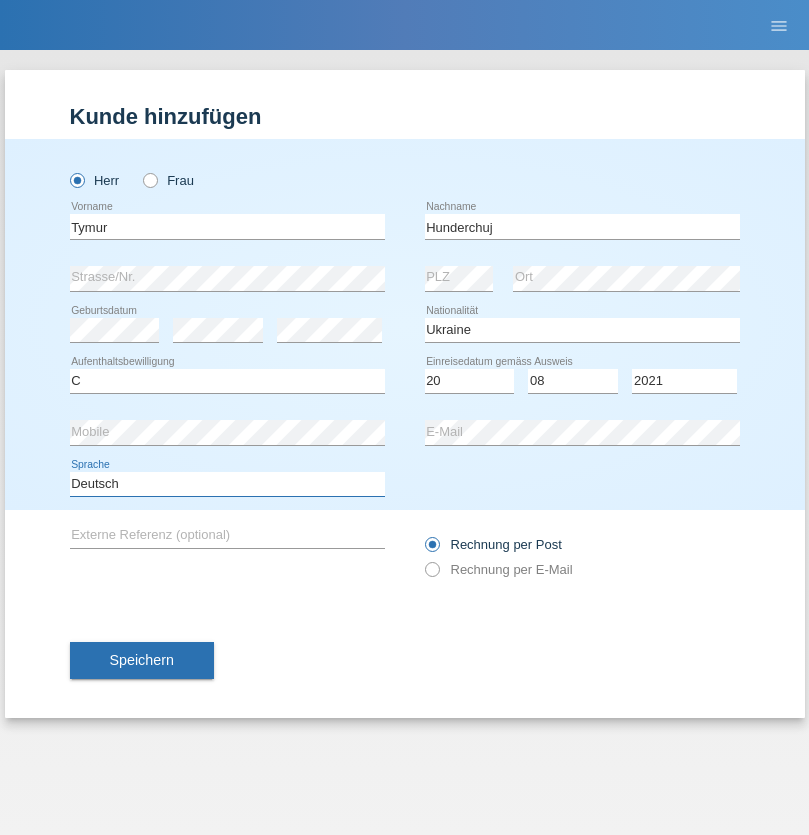 select on "en" 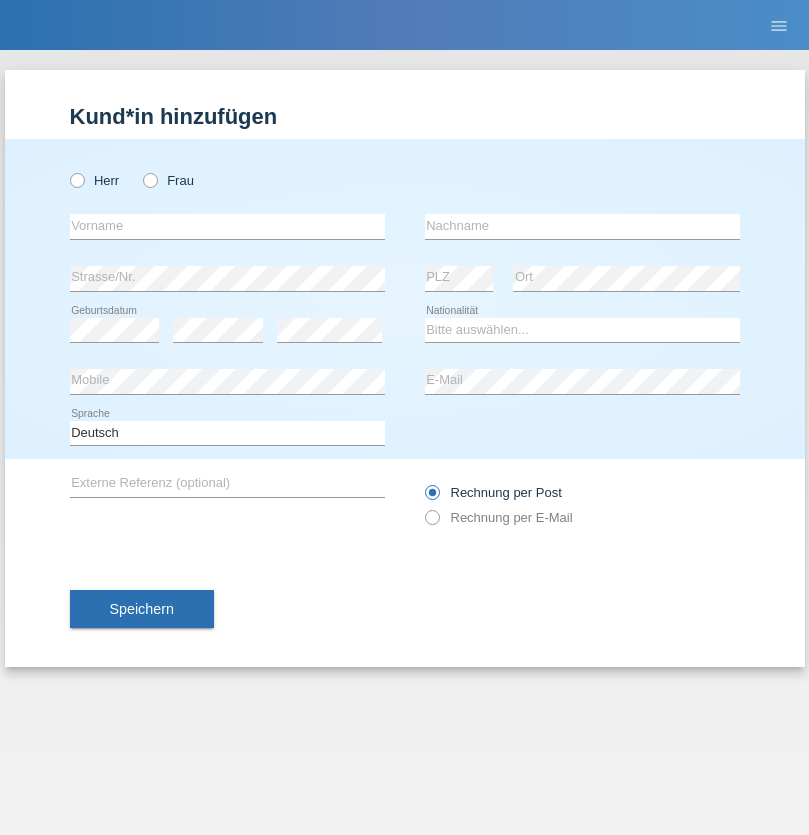 scroll, scrollTop: 0, scrollLeft: 0, axis: both 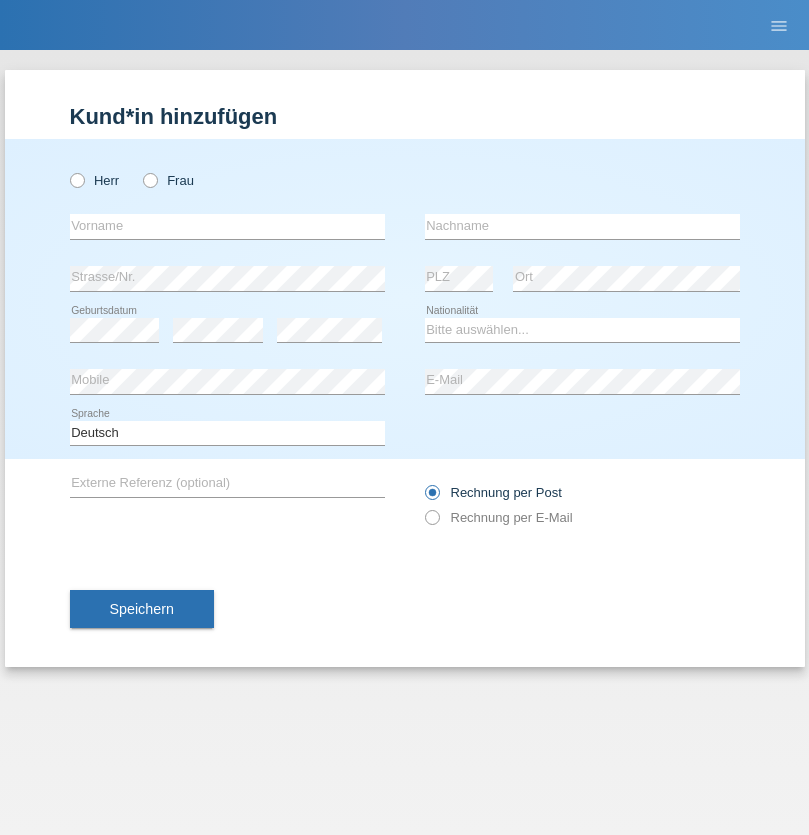radio on "true" 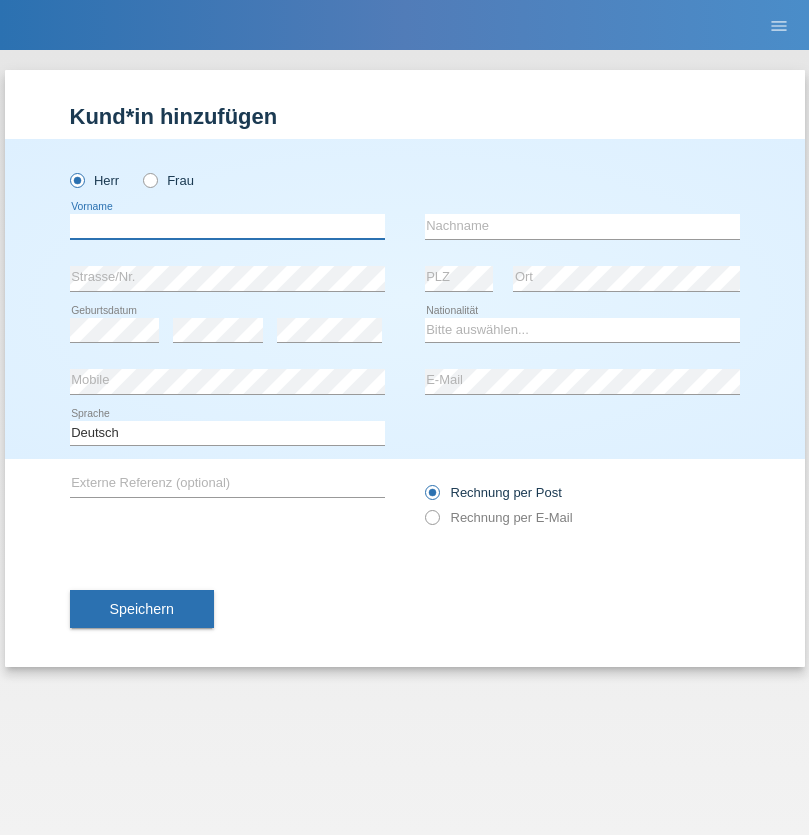 click at bounding box center [227, 226] 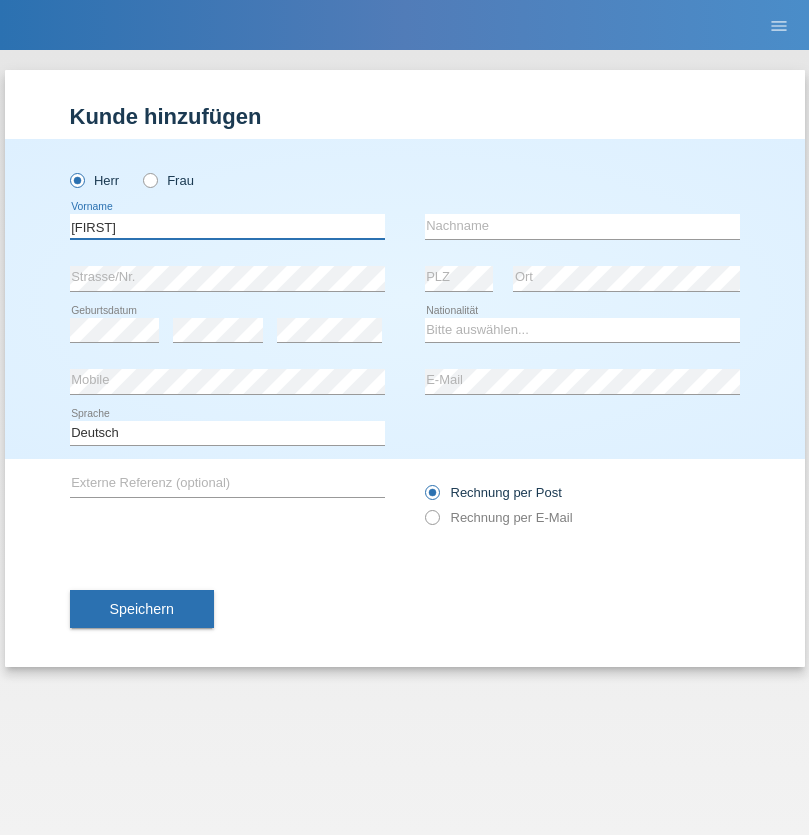 type on "[FIRST]" 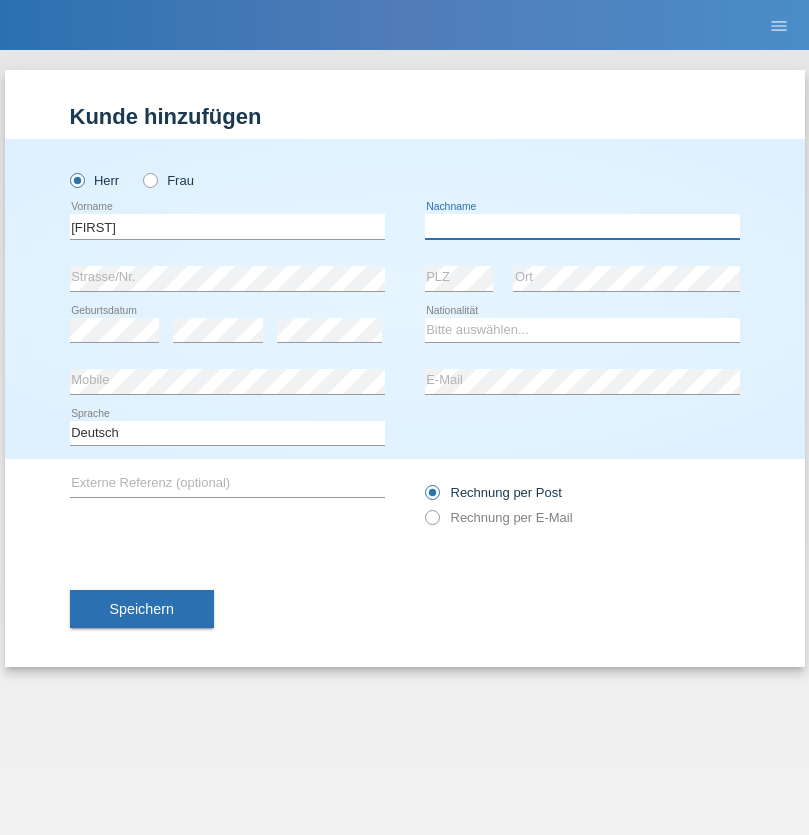 click at bounding box center (582, 226) 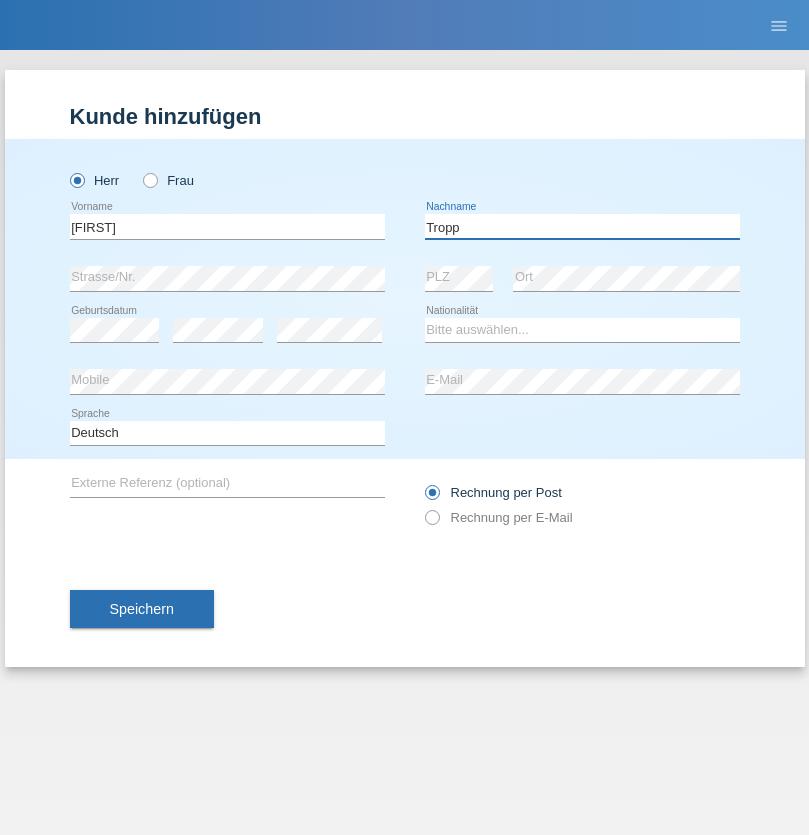 type on "Tropp" 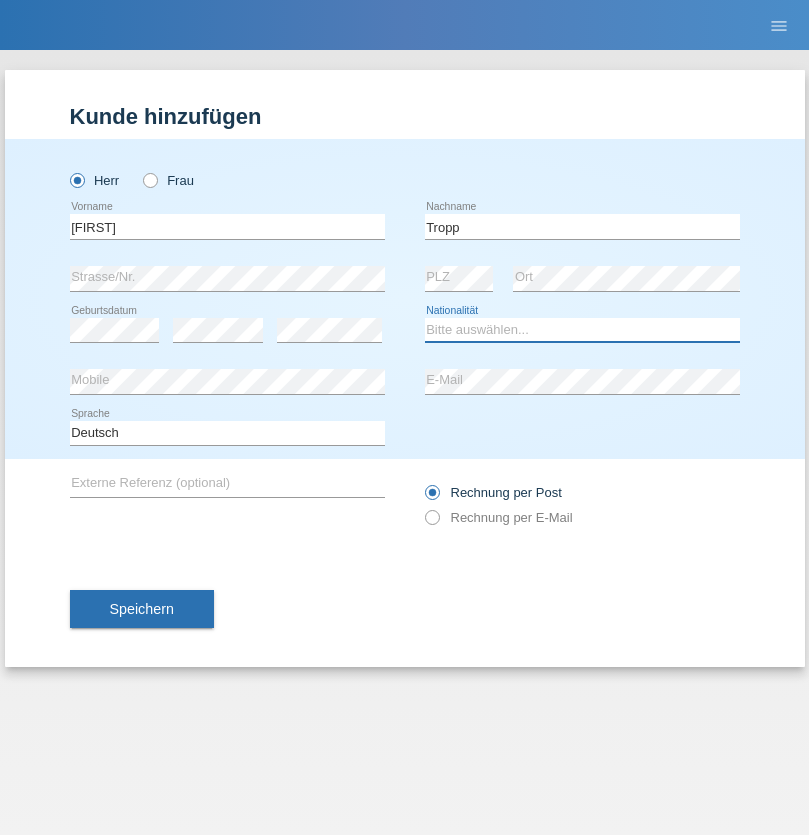 select on "SK" 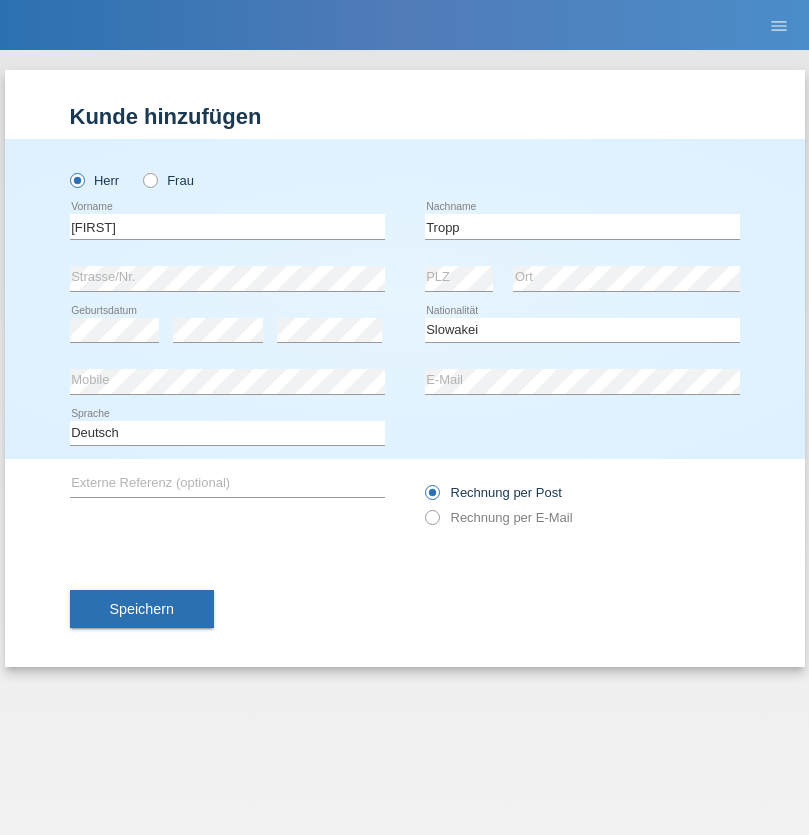 select on "C" 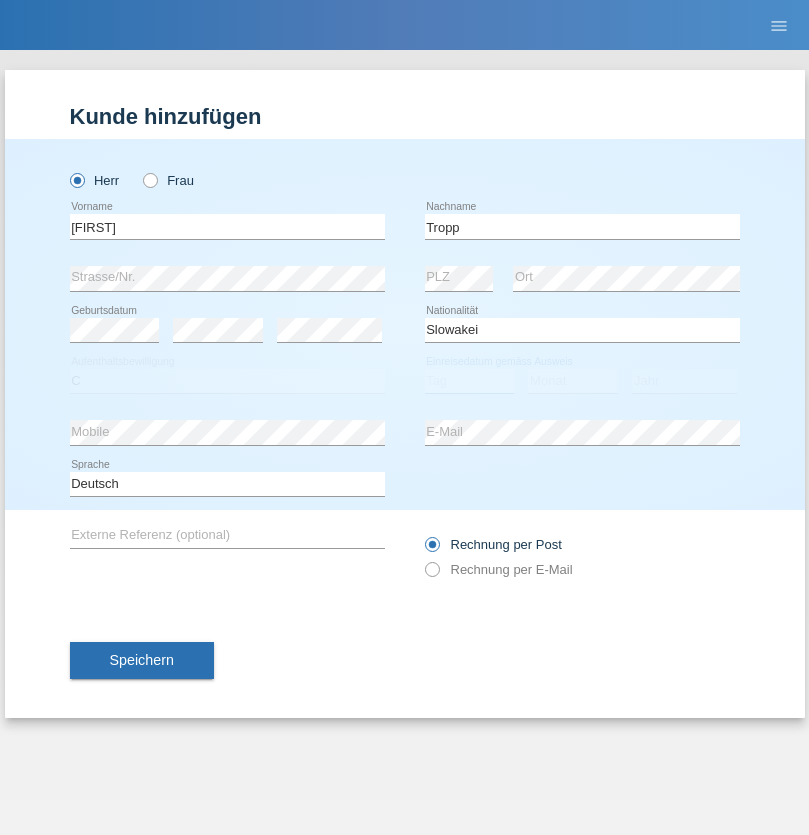 select on "07" 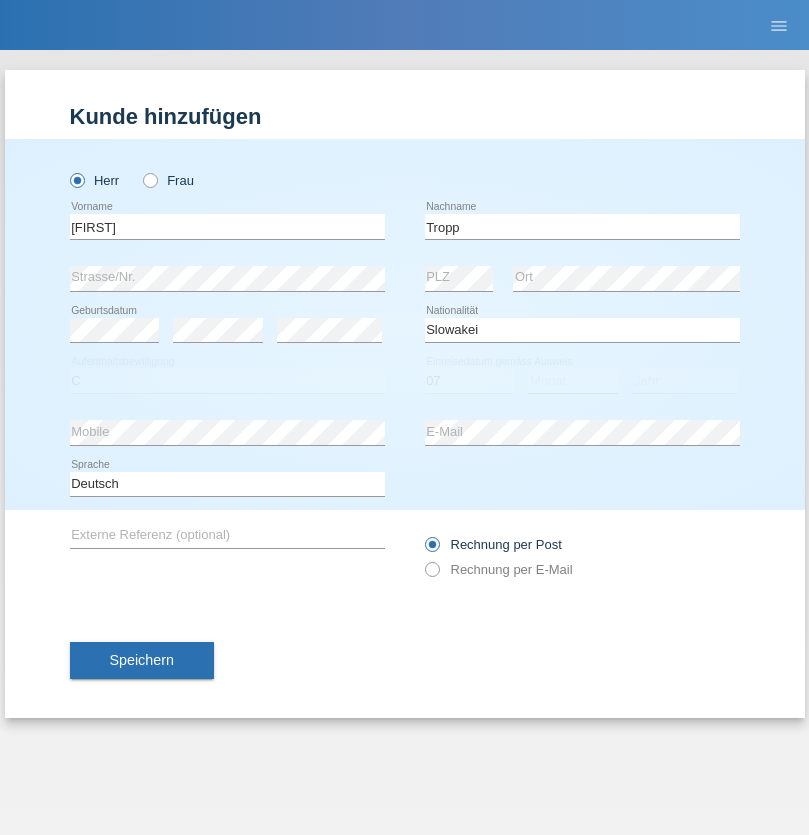 select on "08" 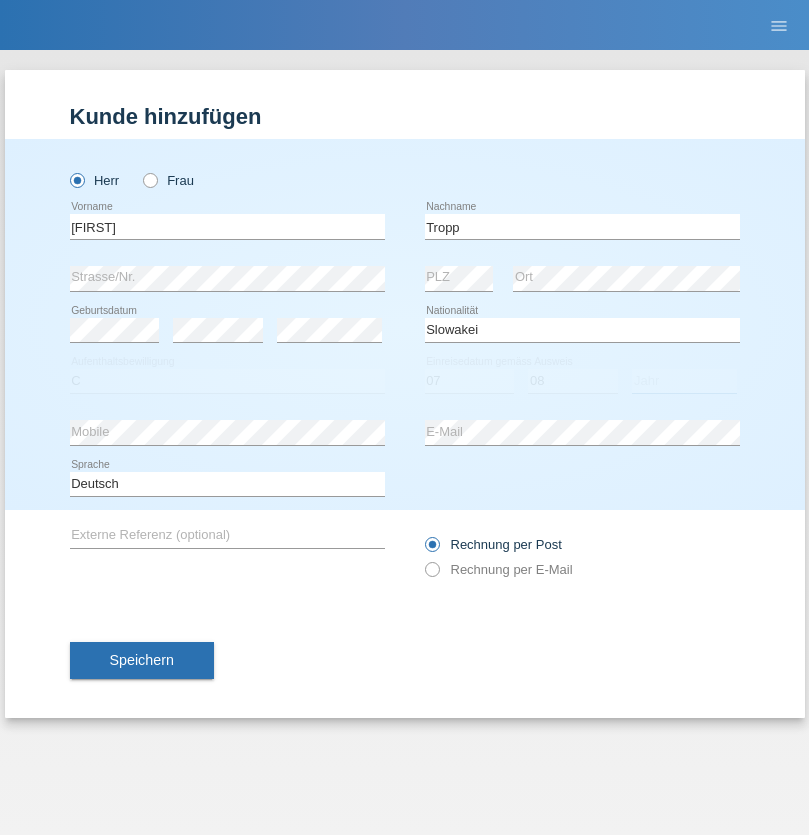 select on "2021" 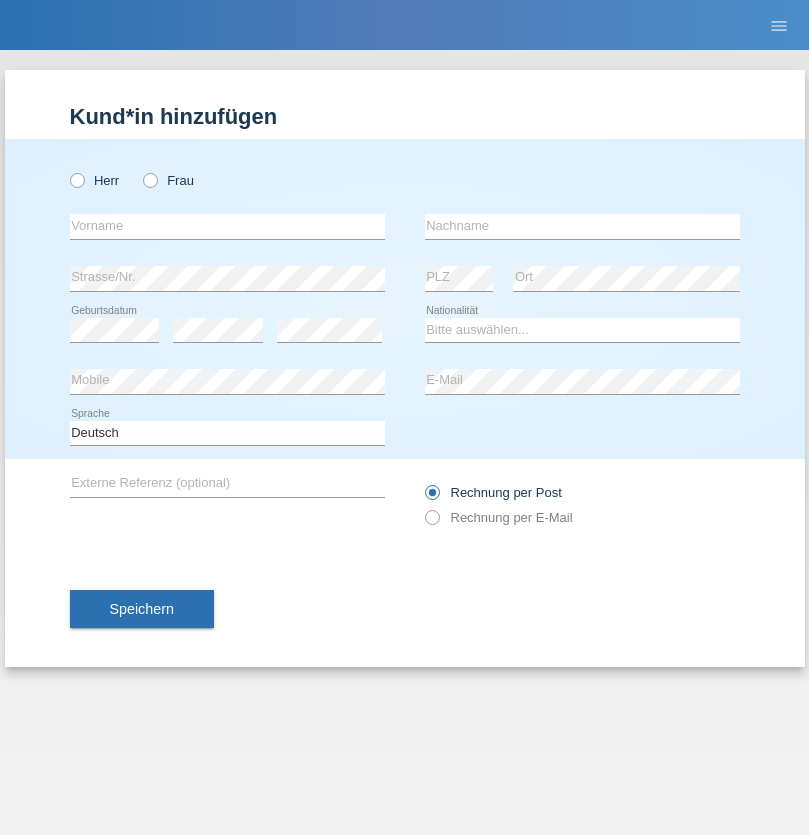 scroll, scrollTop: 0, scrollLeft: 0, axis: both 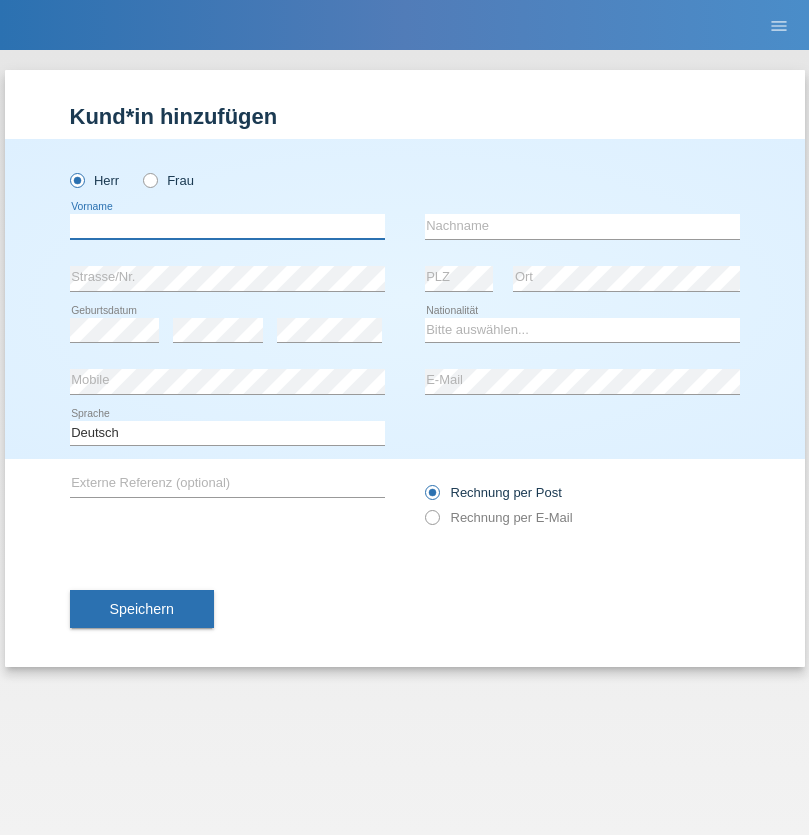 click at bounding box center (227, 226) 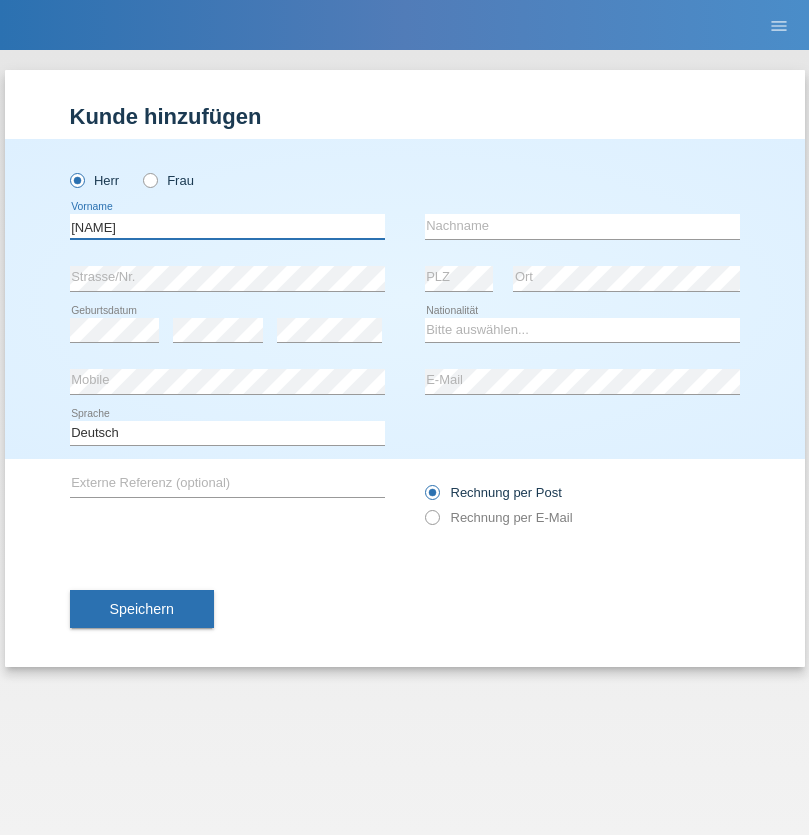 type on "Dirk" 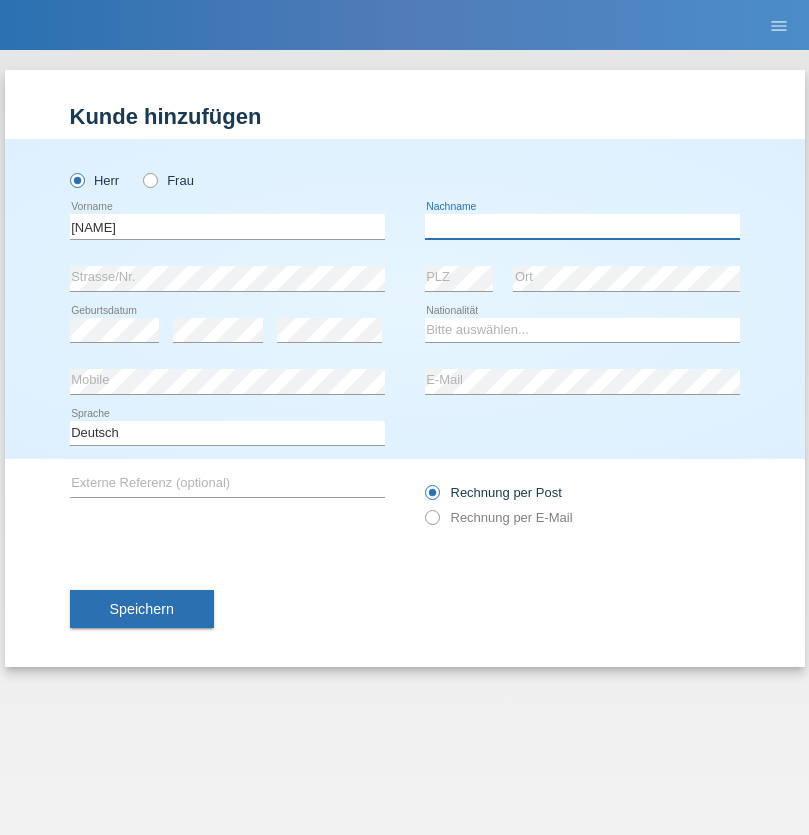 click at bounding box center (582, 226) 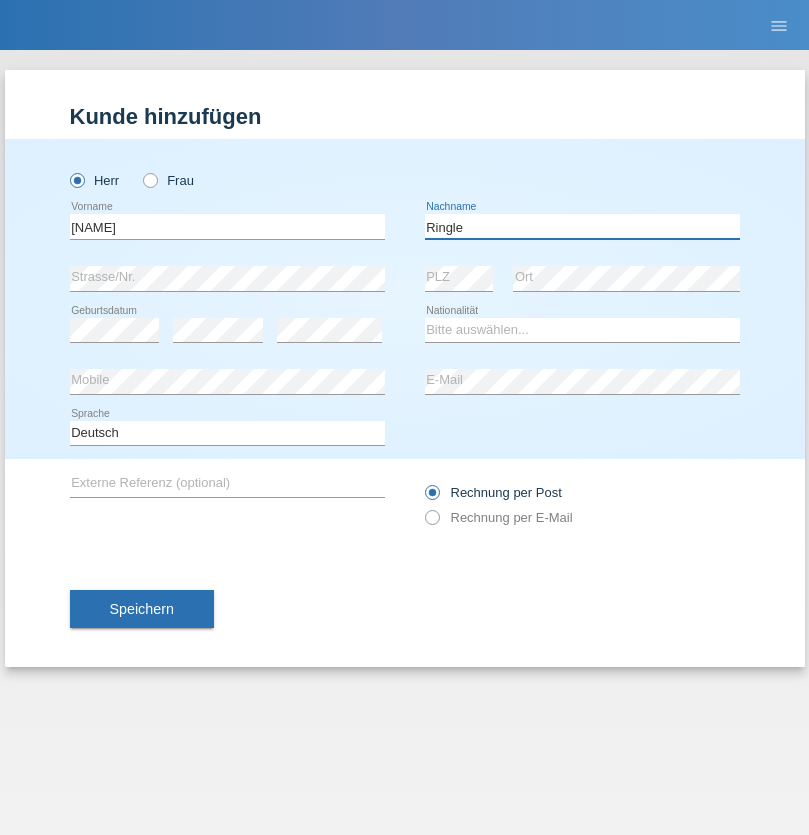 type on "Ringle" 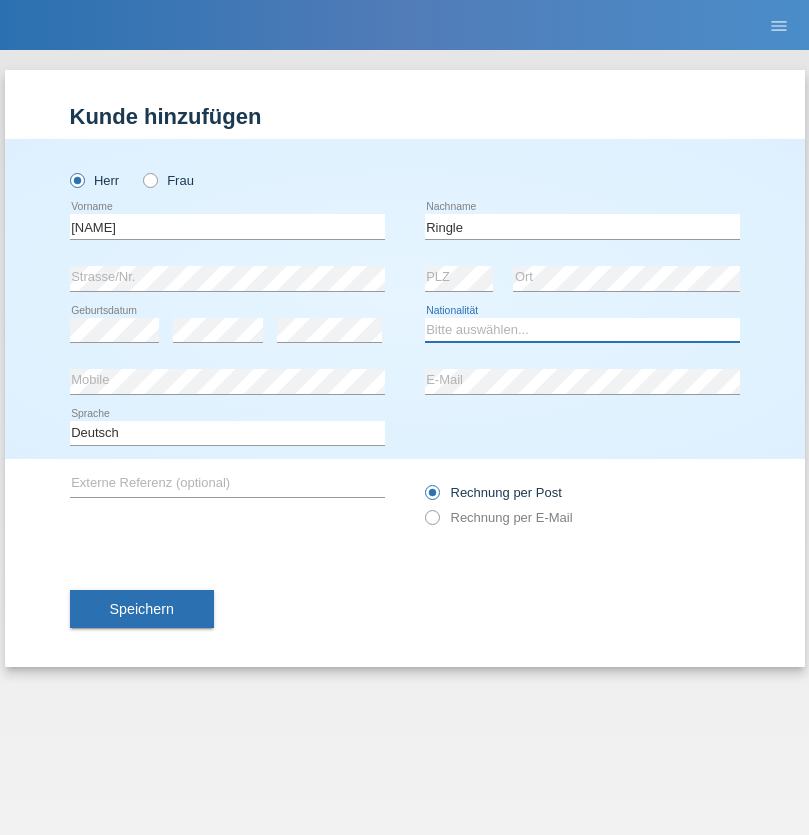 select on "DE" 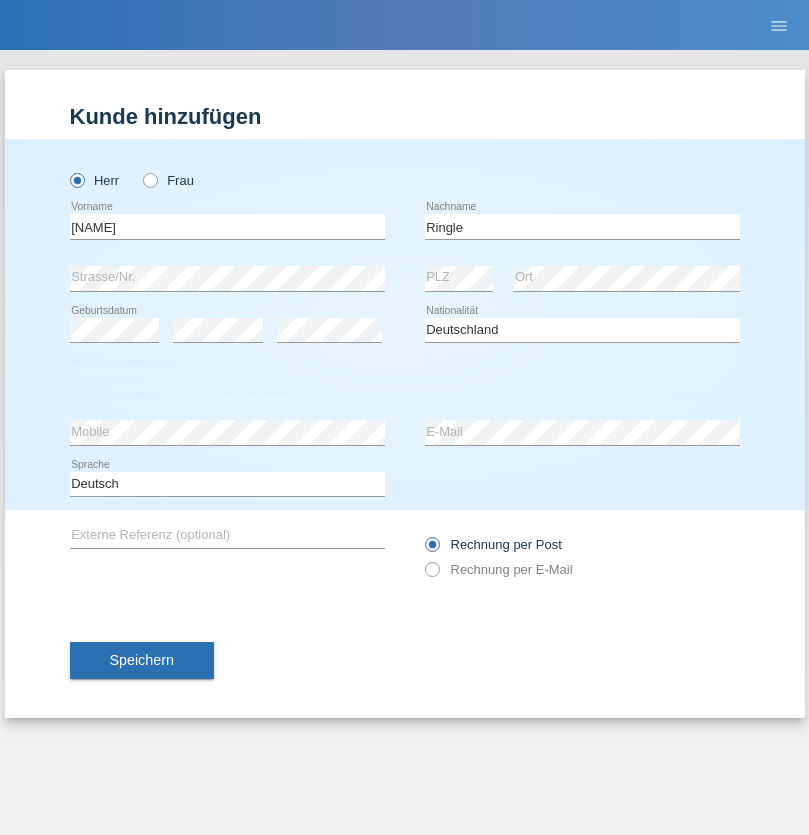 select on "C" 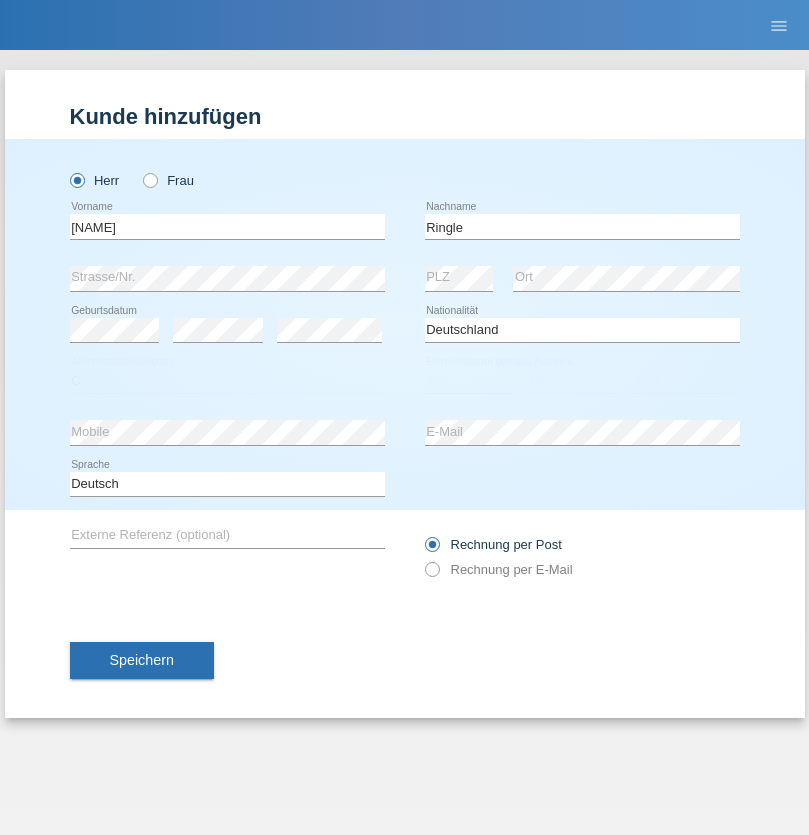 select on "06" 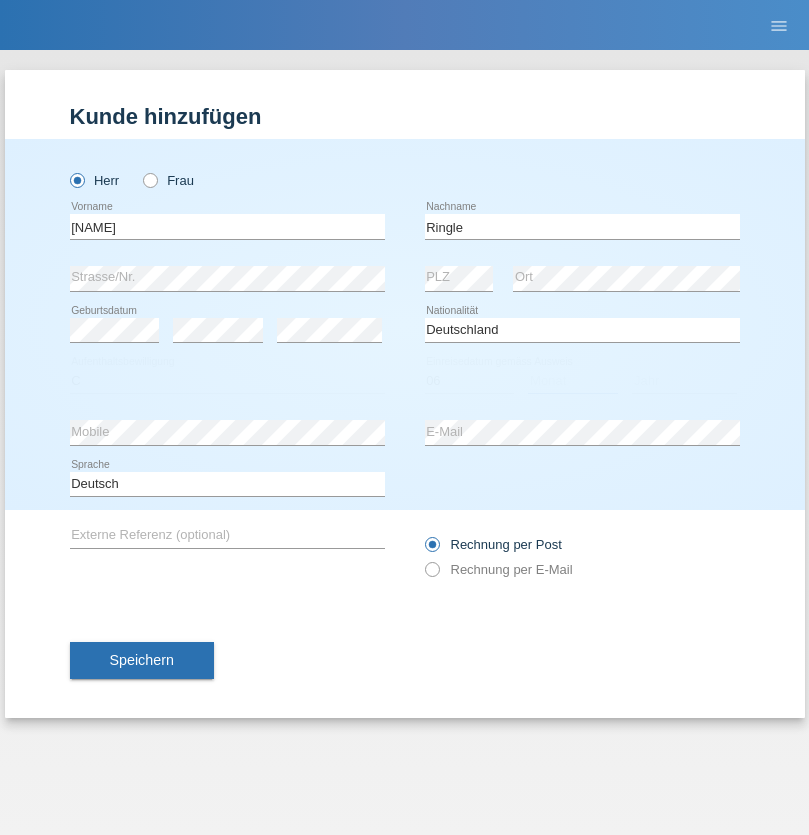 select on "01" 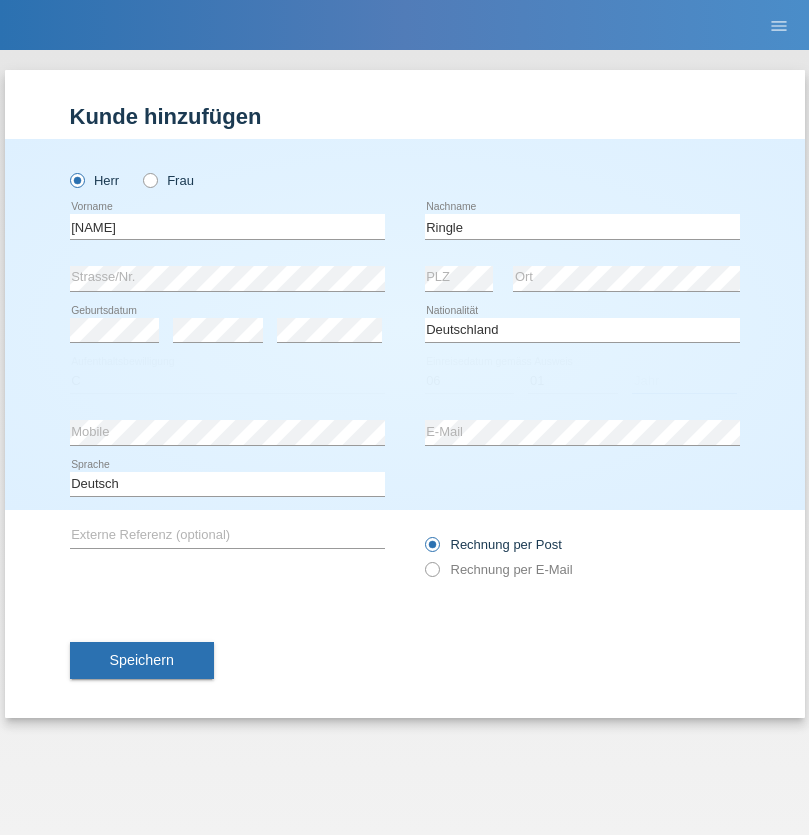 select on "2021" 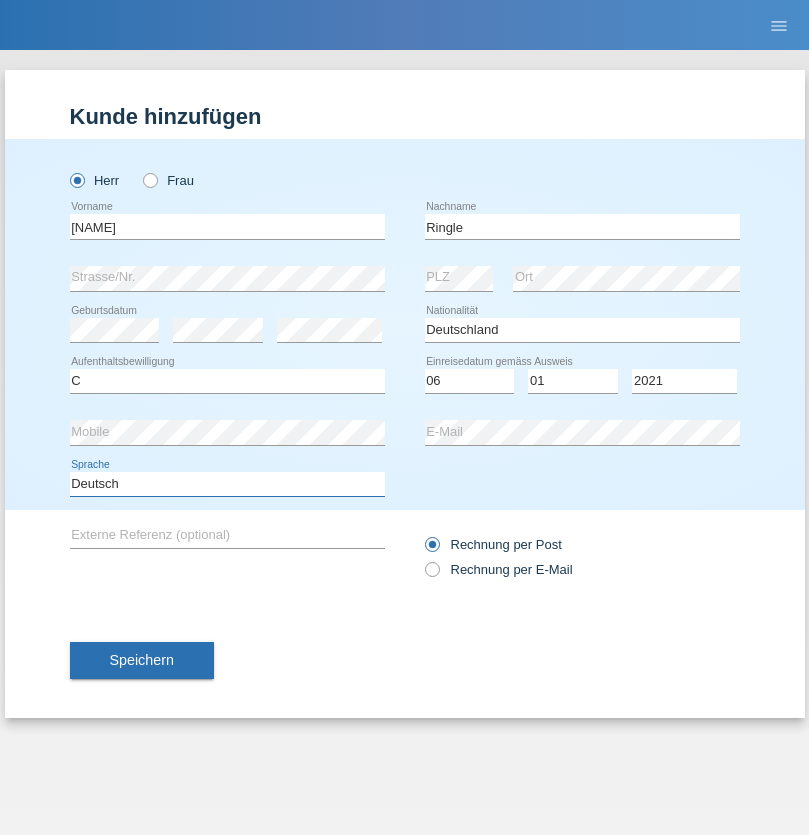 select on "en" 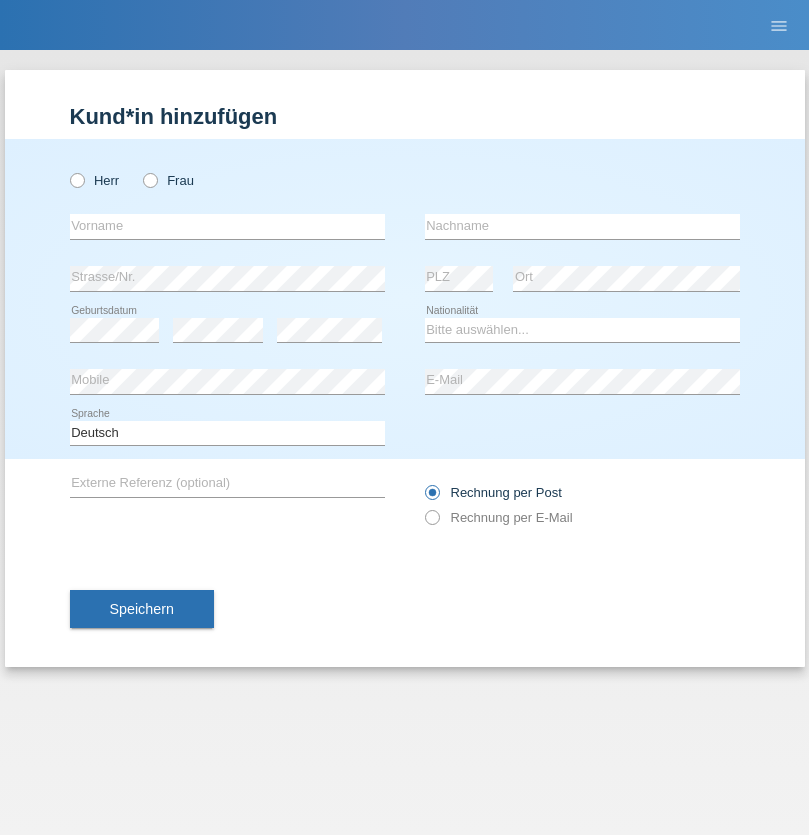 scroll, scrollTop: 0, scrollLeft: 0, axis: both 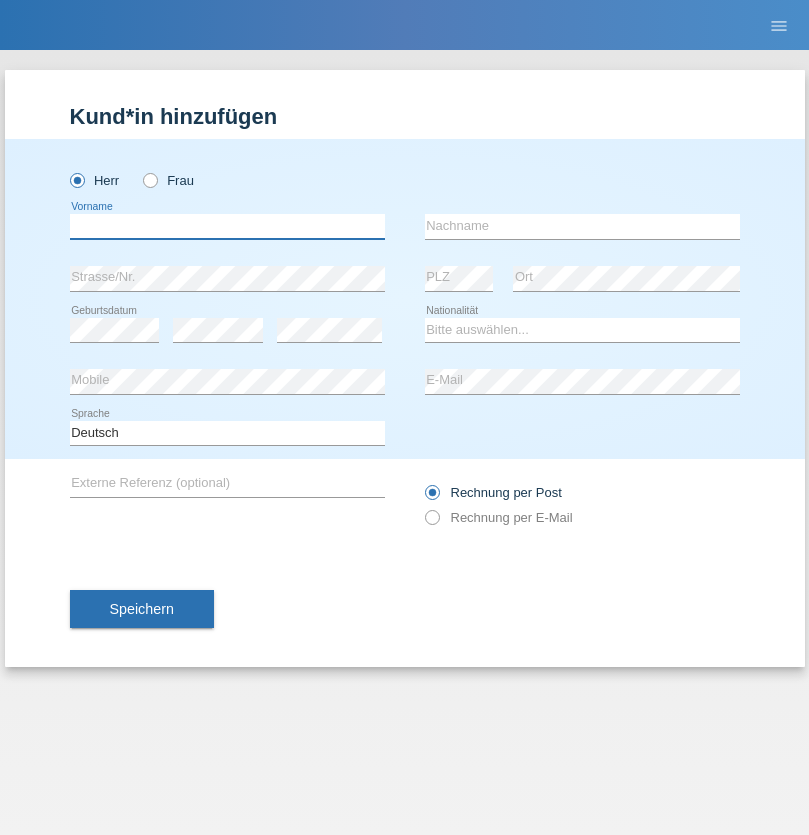 click at bounding box center (227, 226) 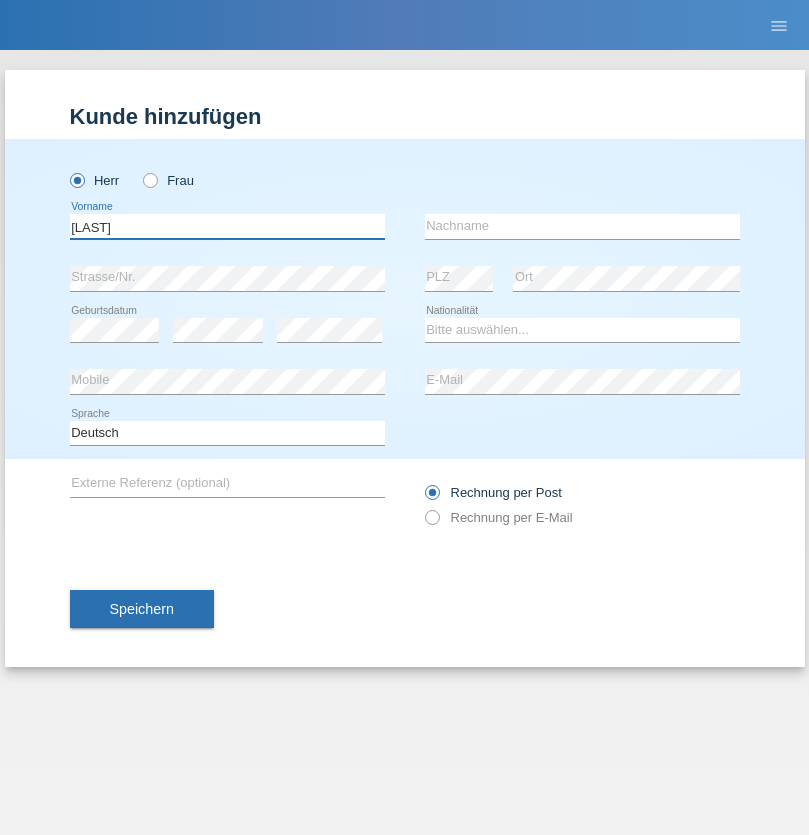 type on "Junior" 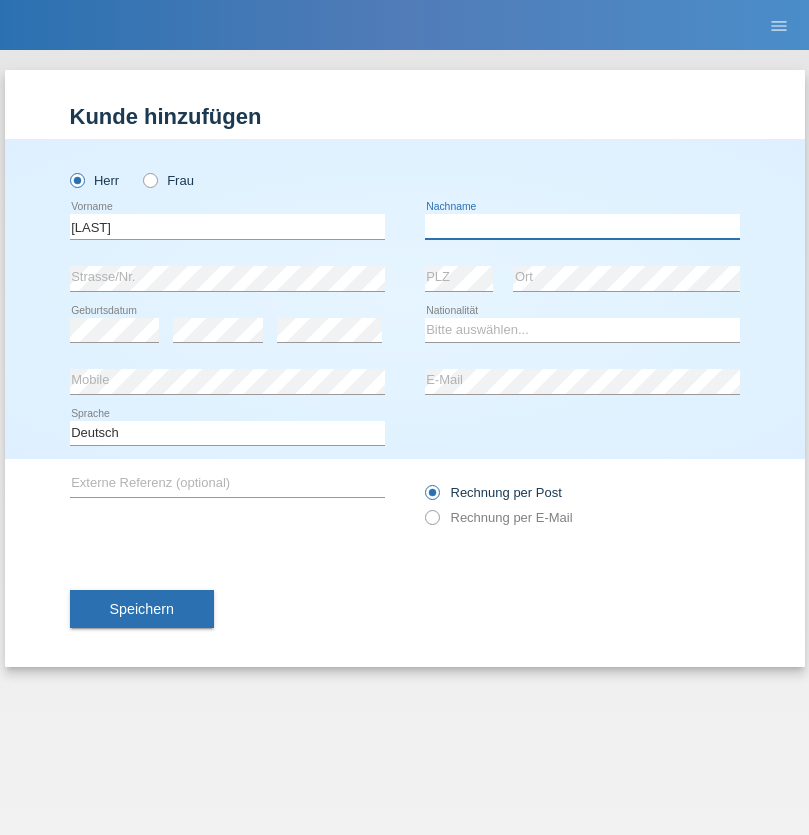 click at bounding box center (582, 226) 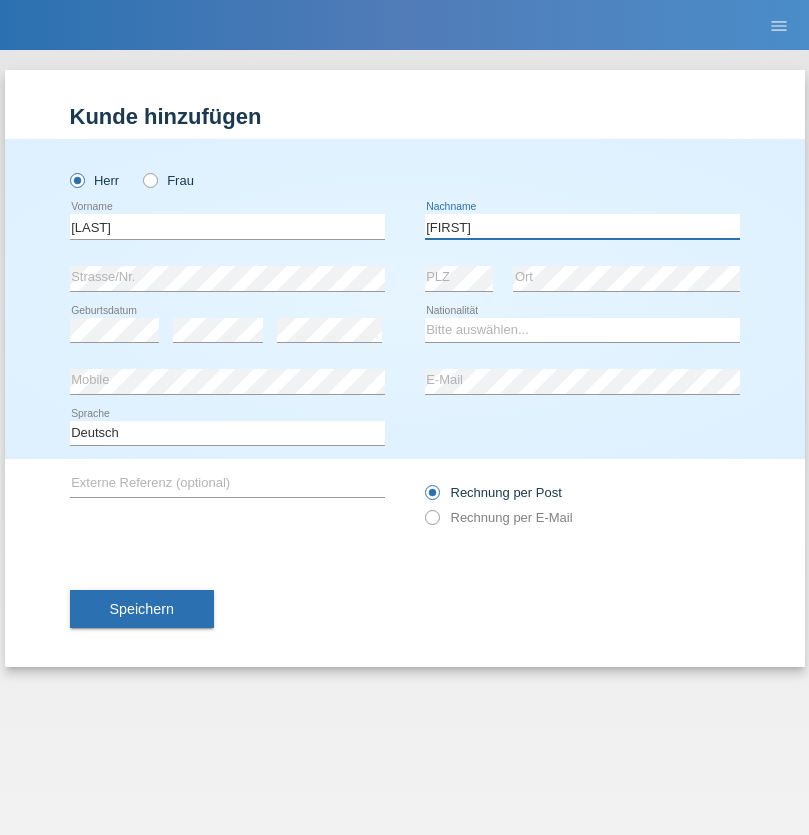 type on "Mauricio" 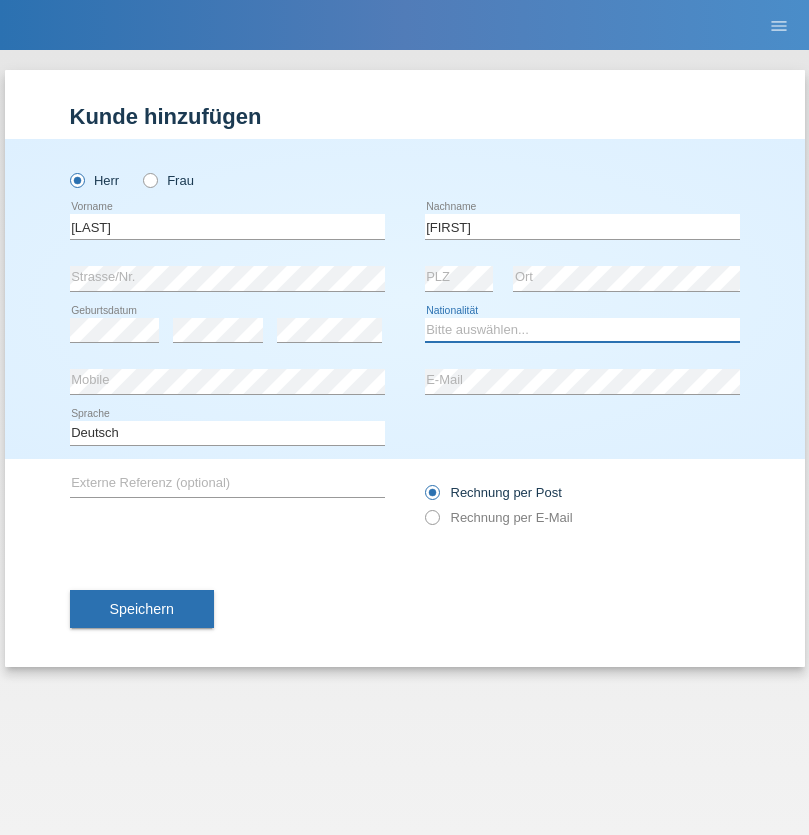 select on "CH" 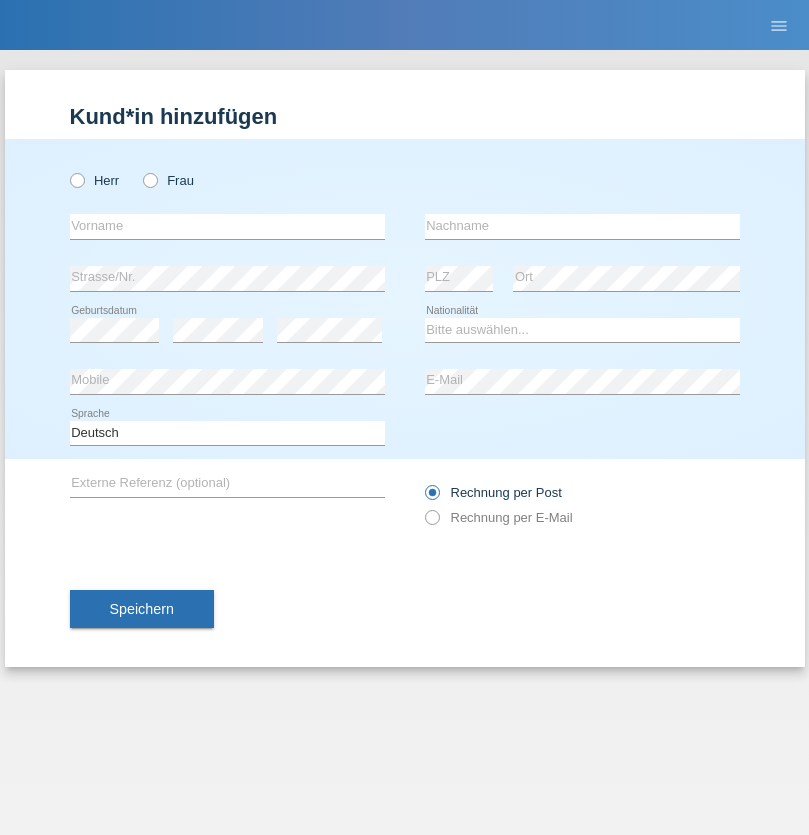 scroll, scrollTop: 0, scrollLeft: 0, axis: both 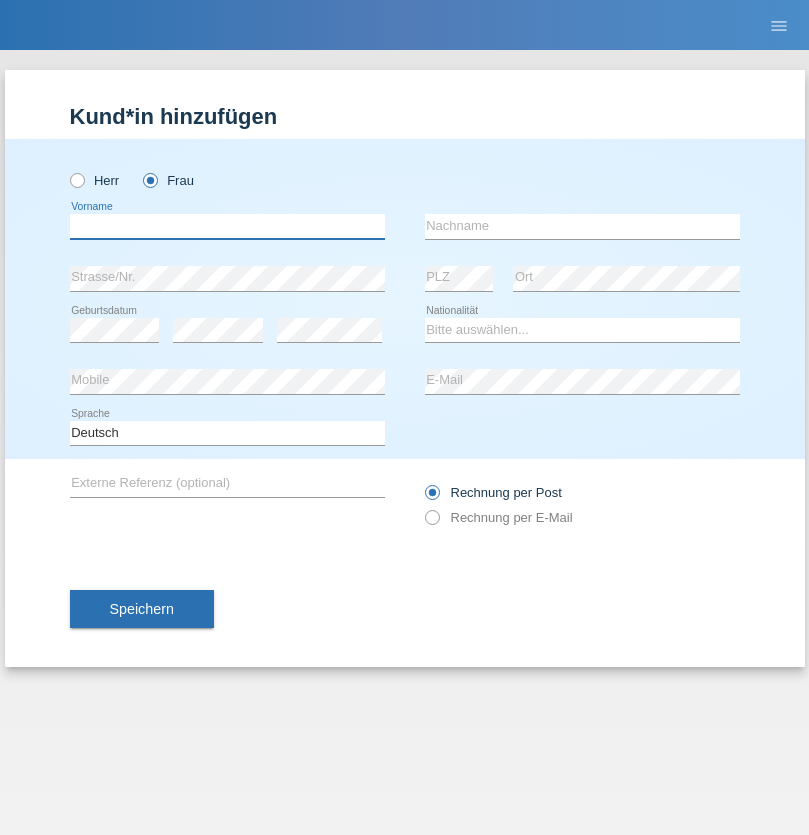 click at bounding box center [227, 226] 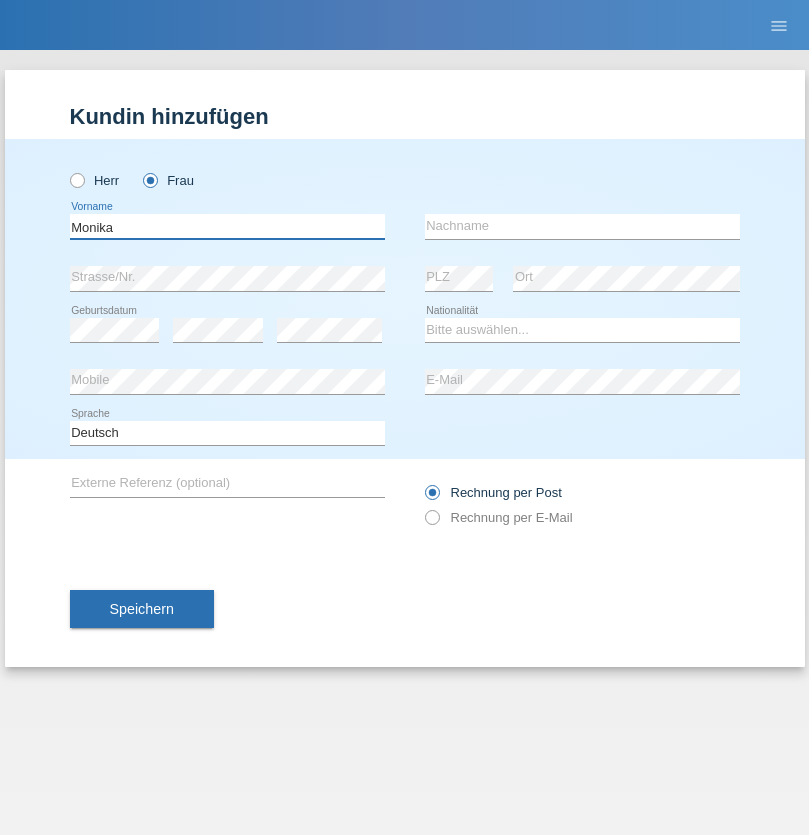 type on "Monika" 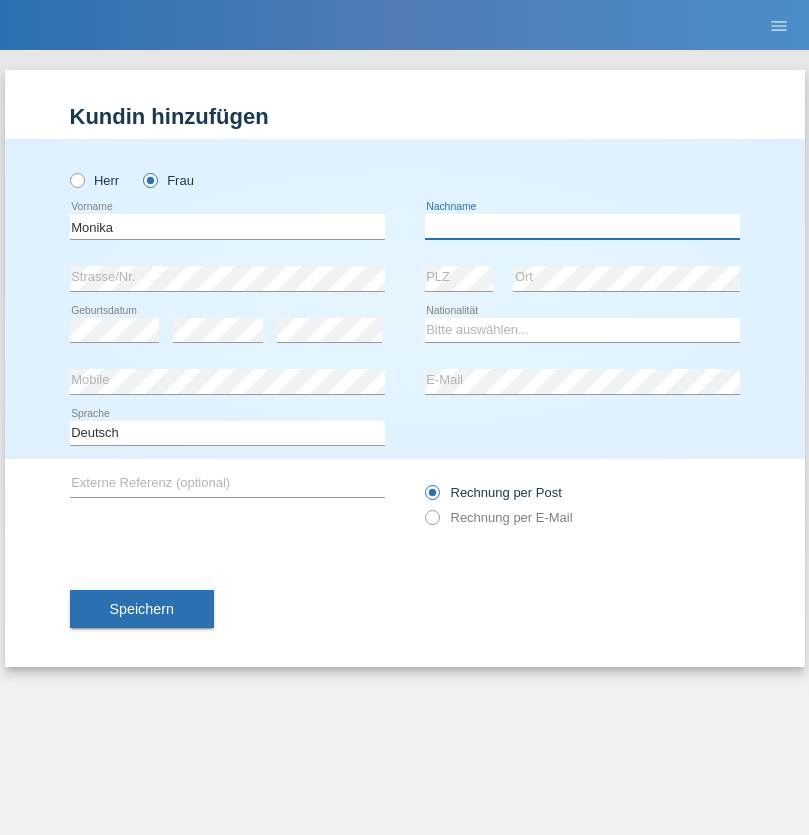 click at bounding box center [582, 226] 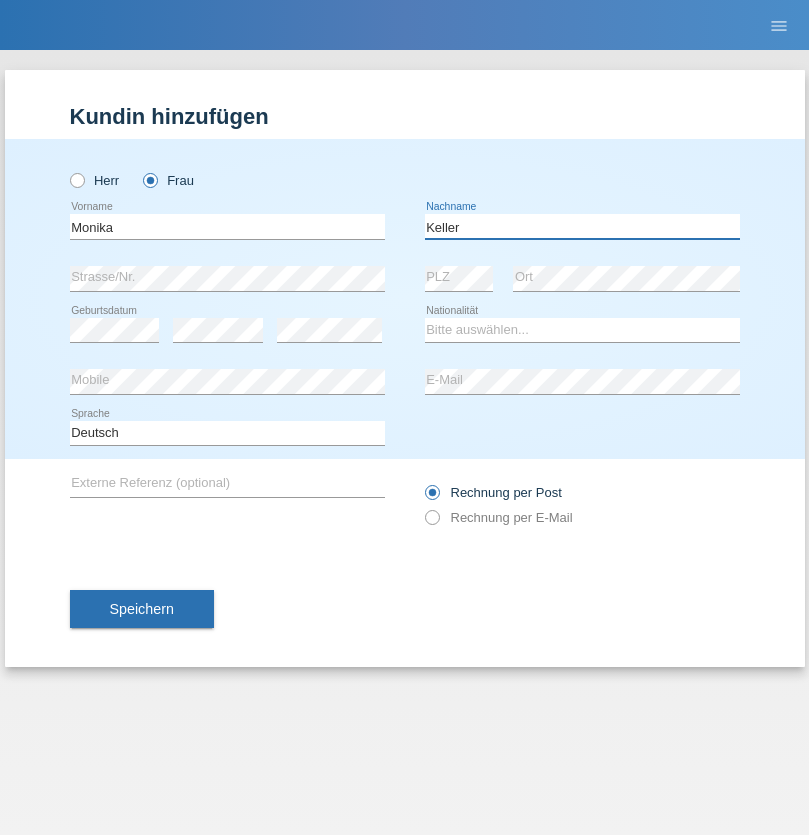 type on "Keller" 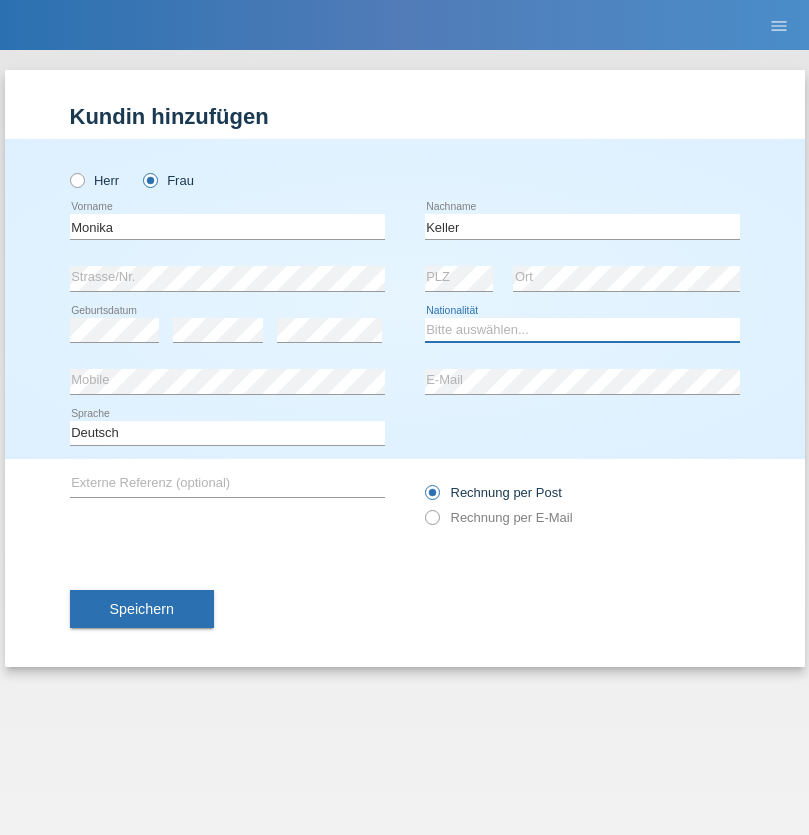 select on "CH" 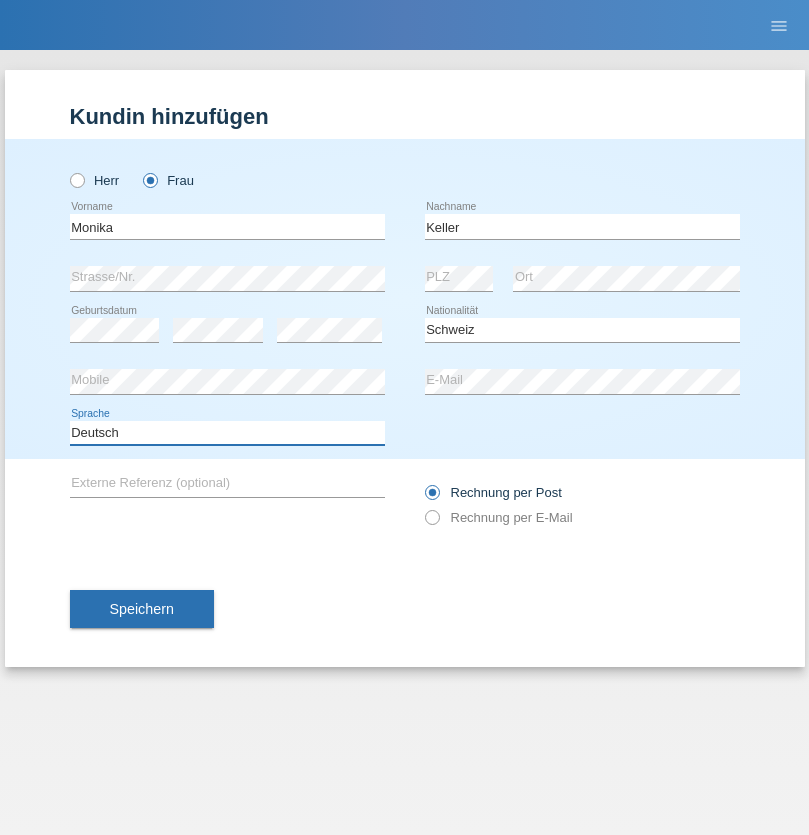 select on "en" 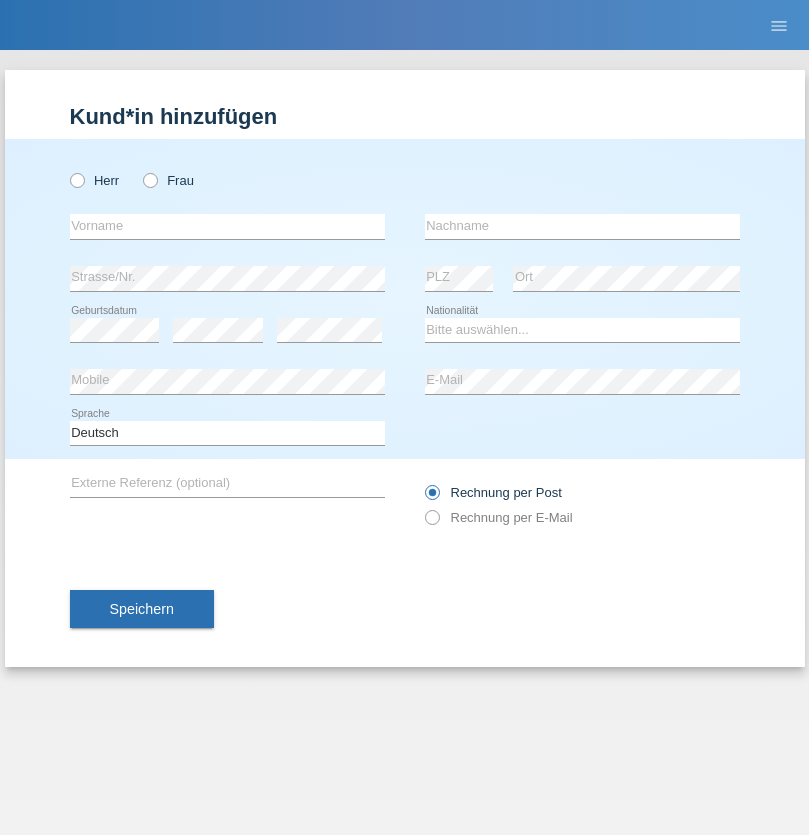 scroll, scrollTop: 0, scrollLeft: 0, axis: both 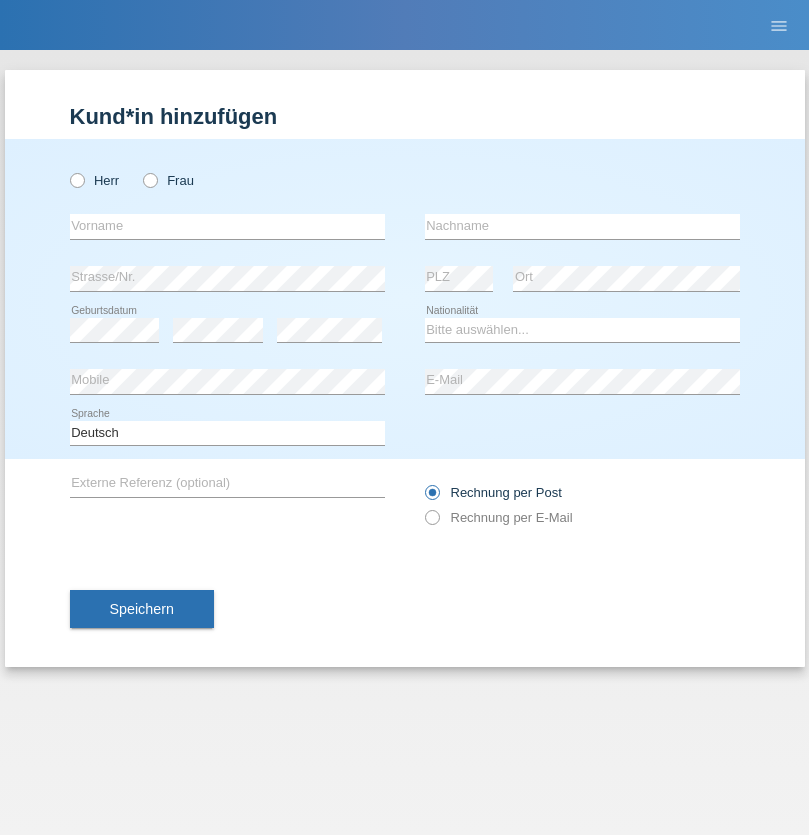 radio on "true" 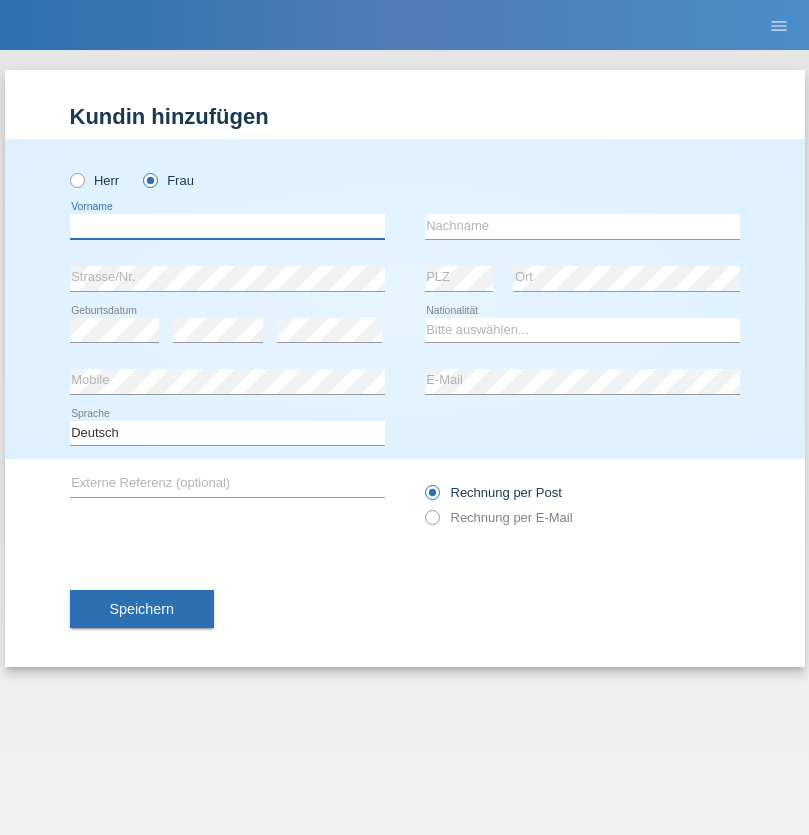 click at bounding box center (227, 226) 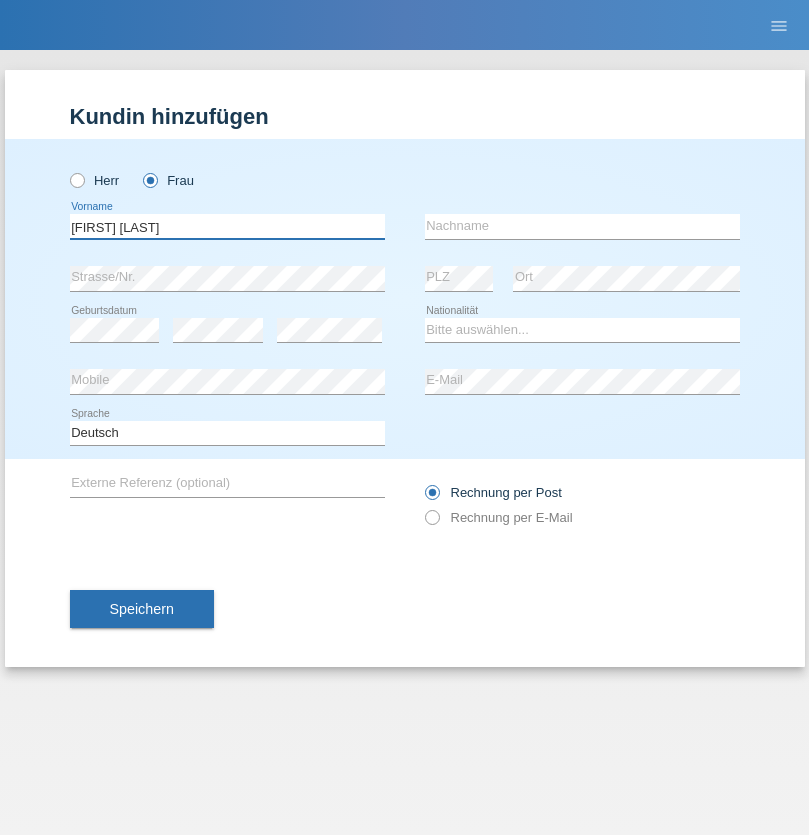 type on "[FIRST] [LAST]" 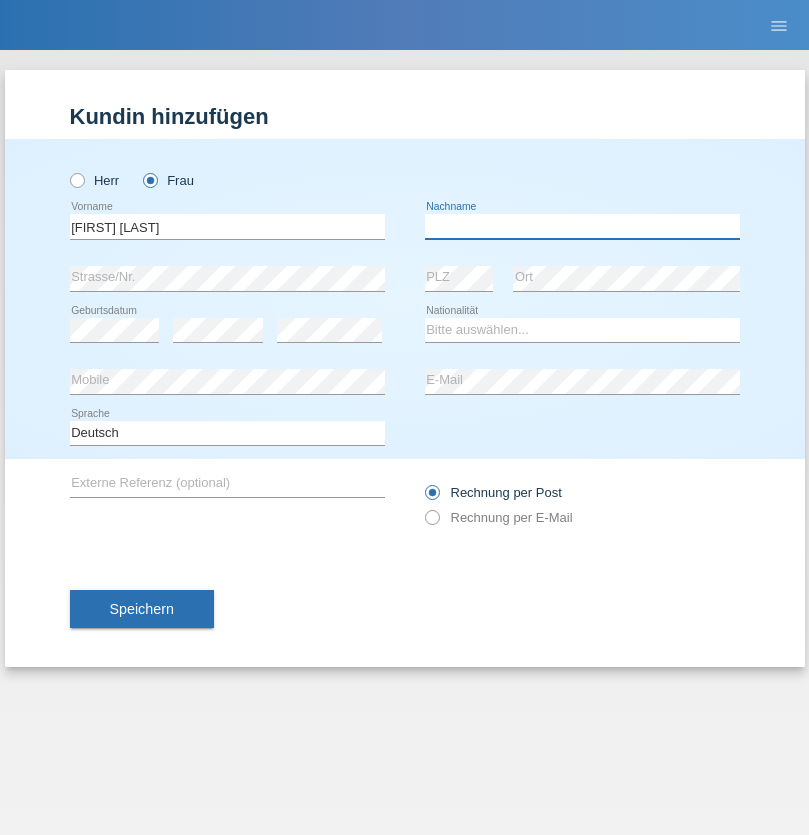 click at bounding box center (582, 226) 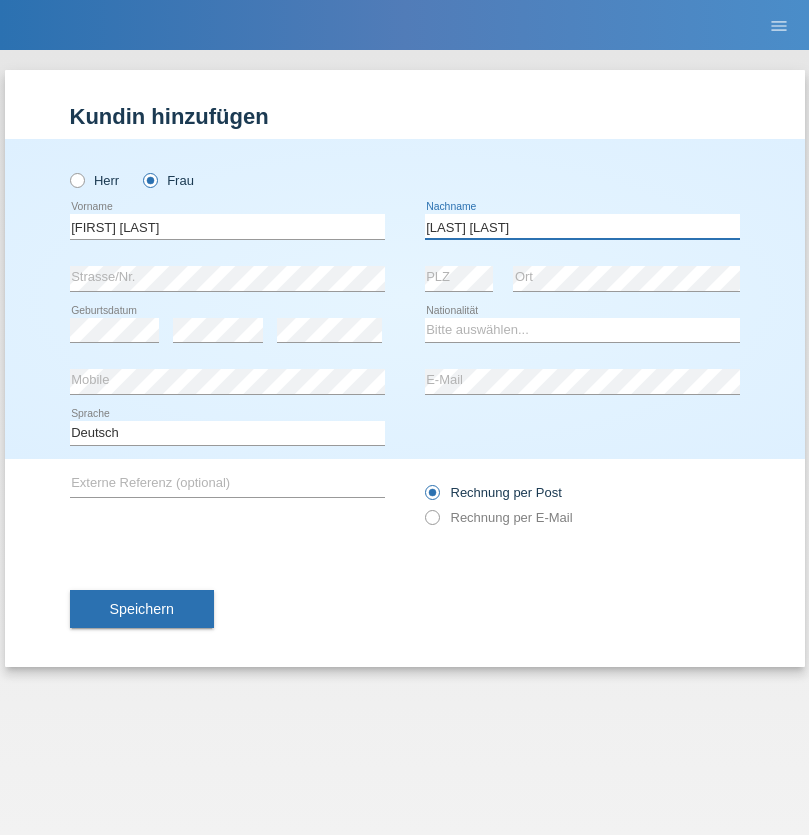 type on "[LAST] [LAST]" 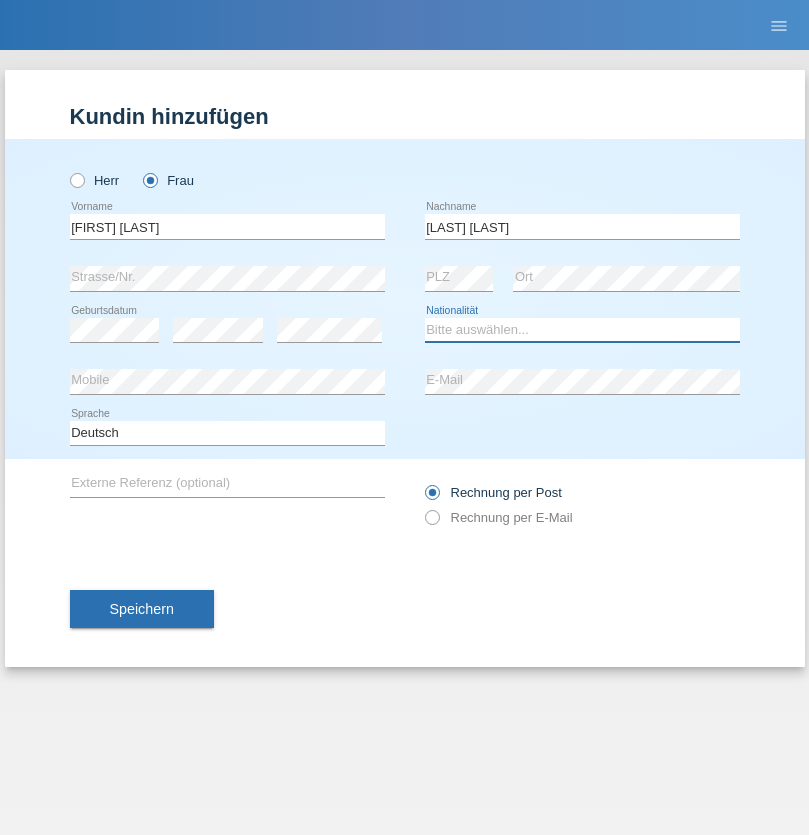 select on "CH" 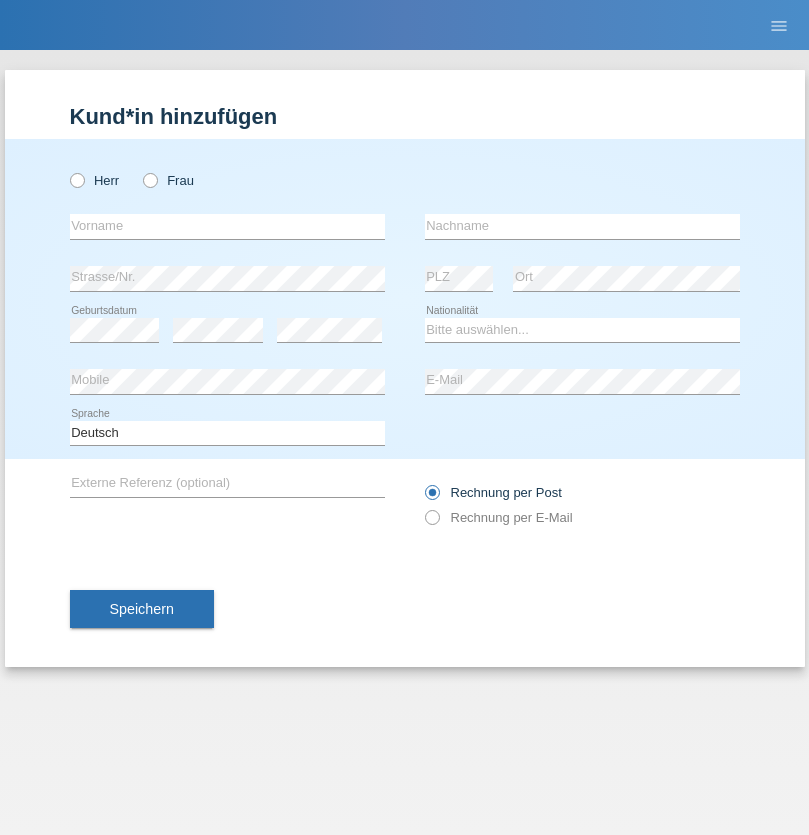 scroll, scrollTop: 0, scrollLeft: 0, axis: both 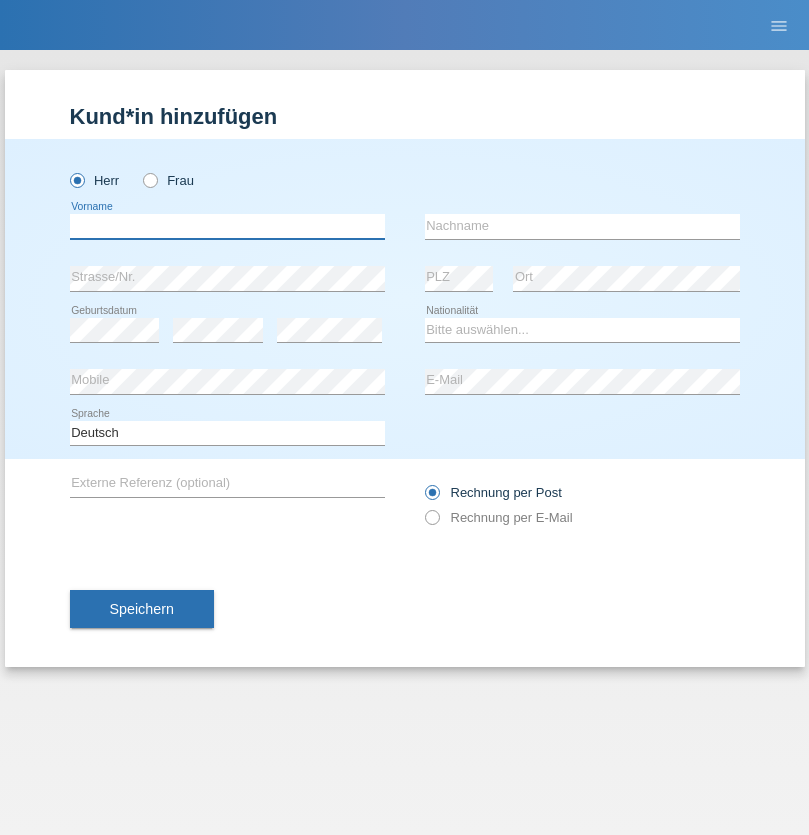 click at bounding box center (227, 226) 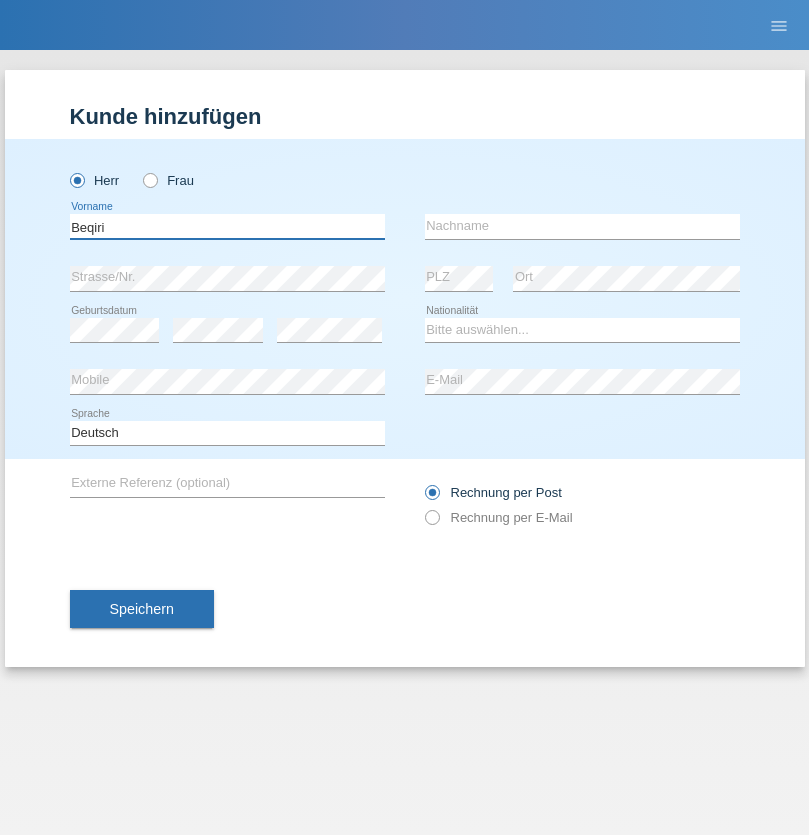 type on "Beqiri" 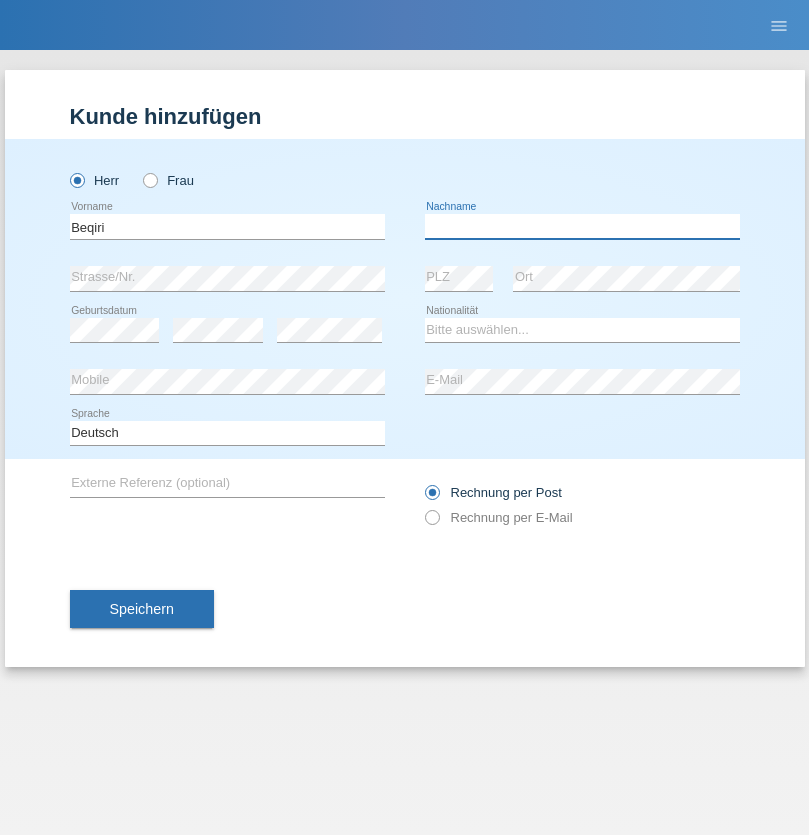 click at bounding box center (582, 226) 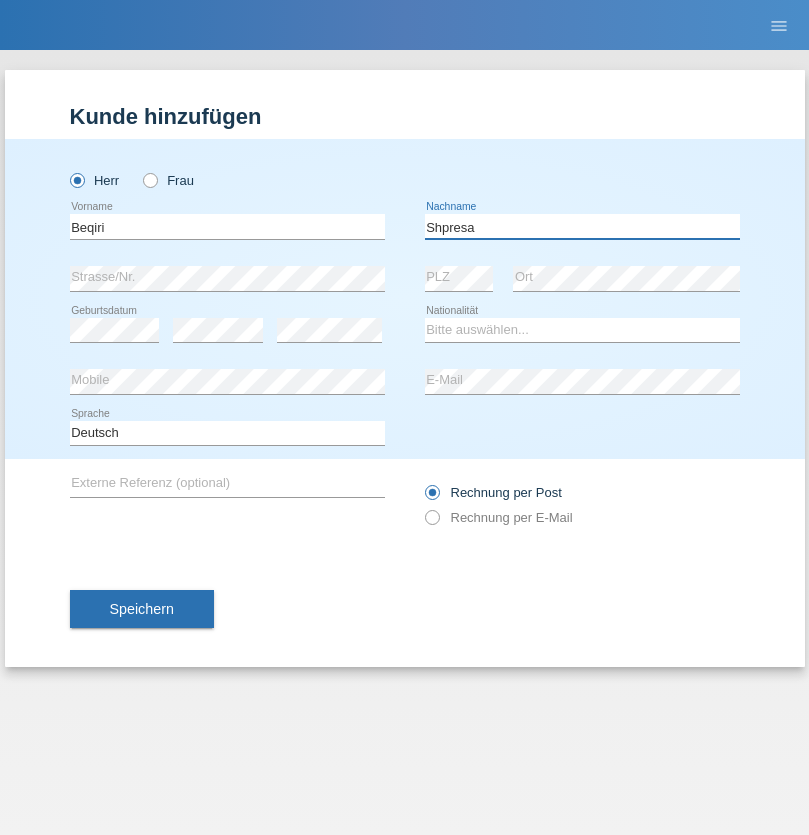 type on "Shpresa" 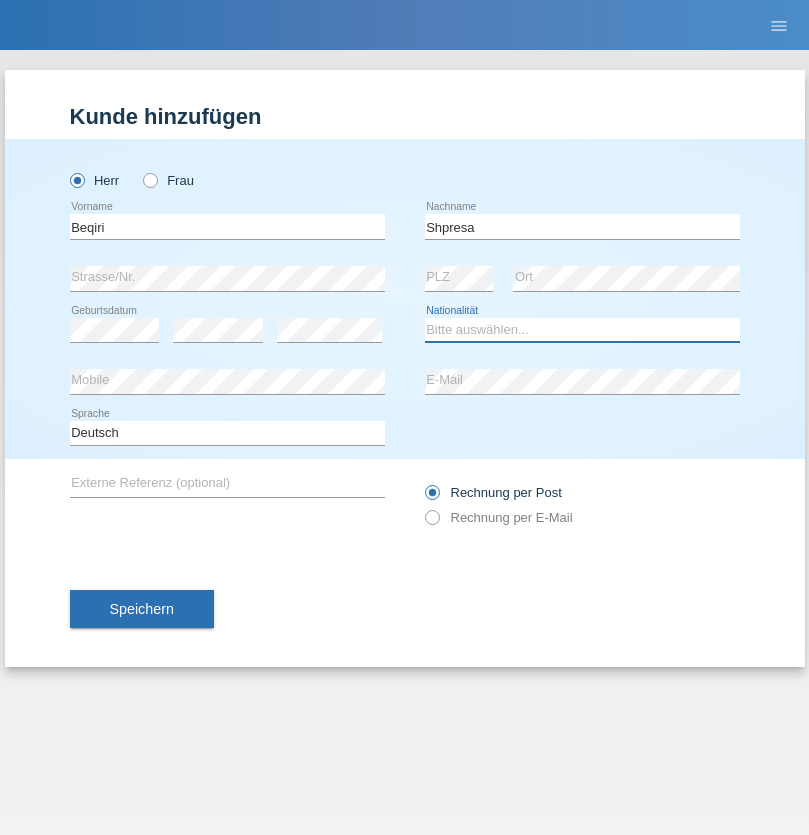select on "XK" 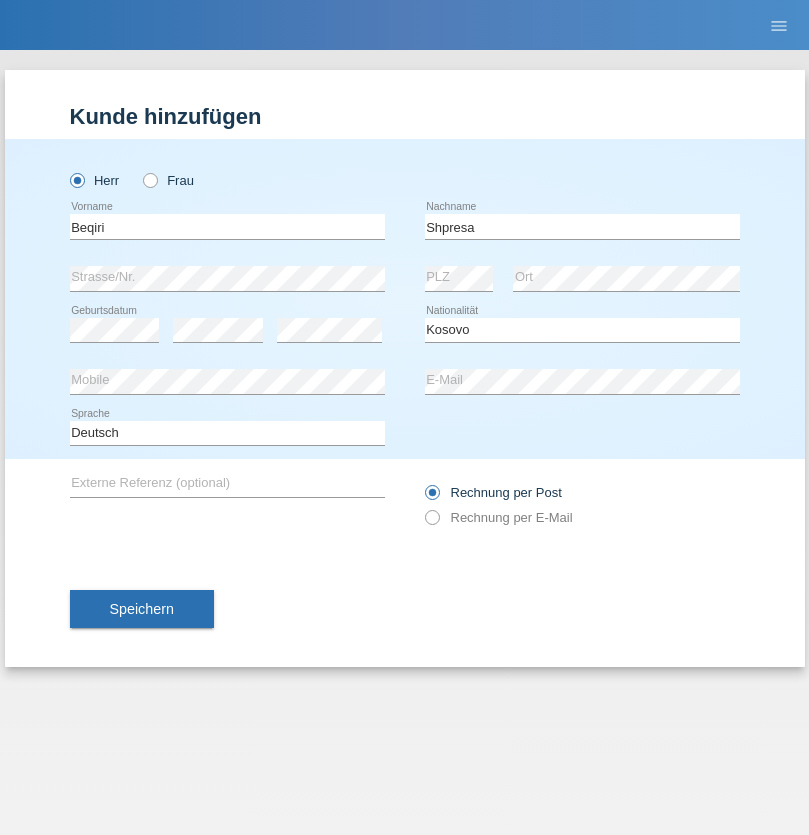 select on "C" 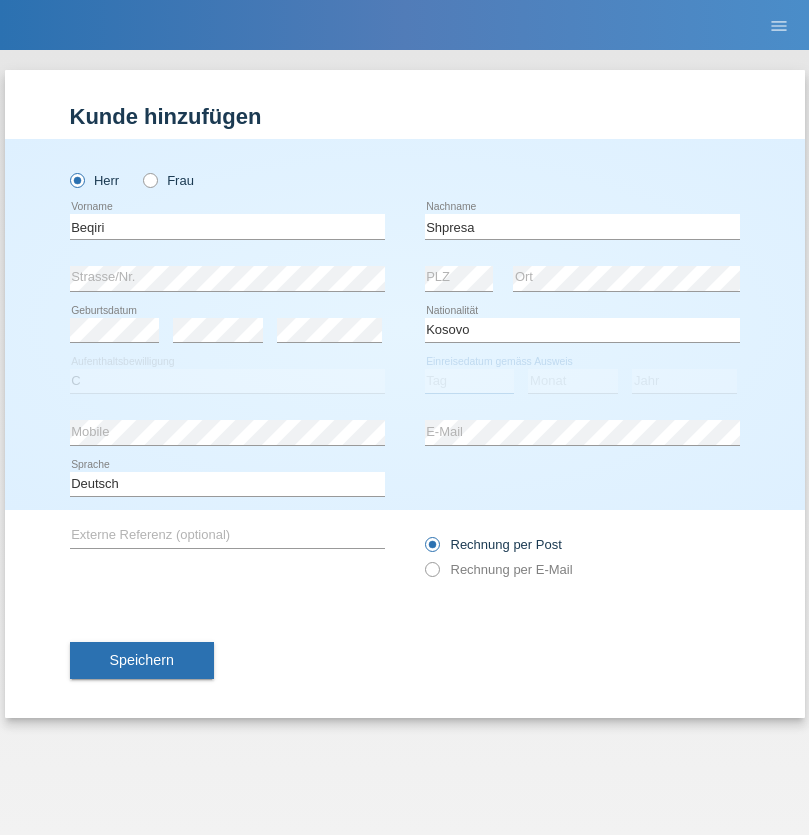select on "08" 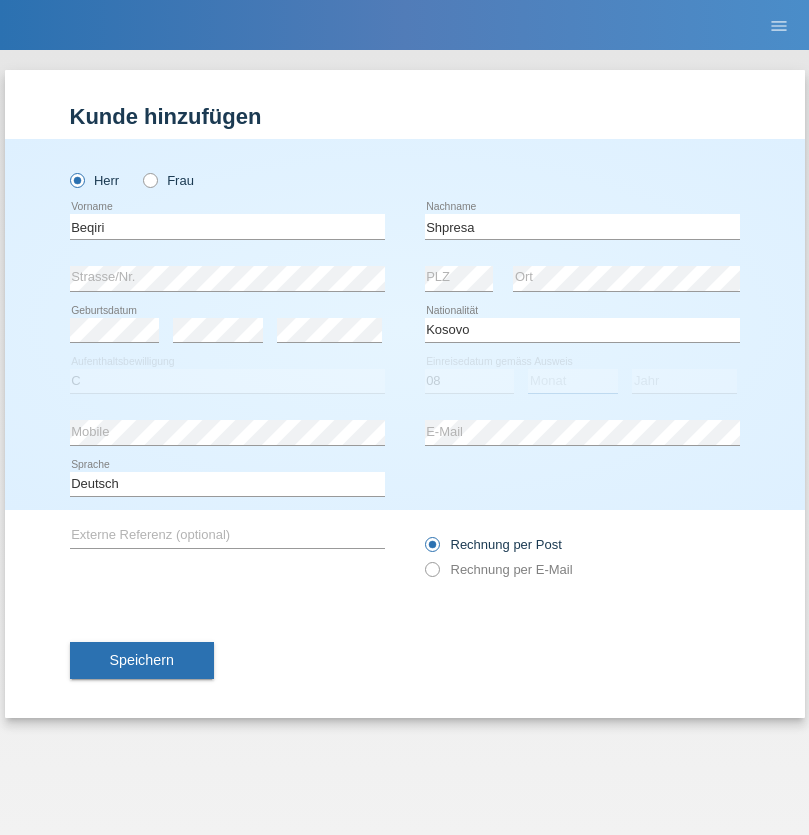 select on "02" 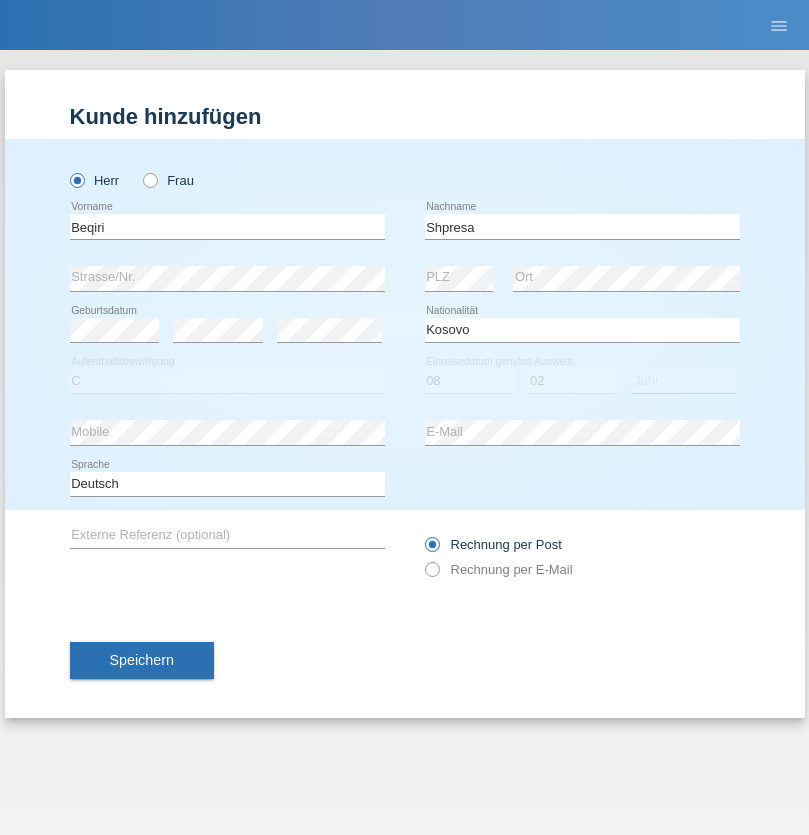 select on "1979" 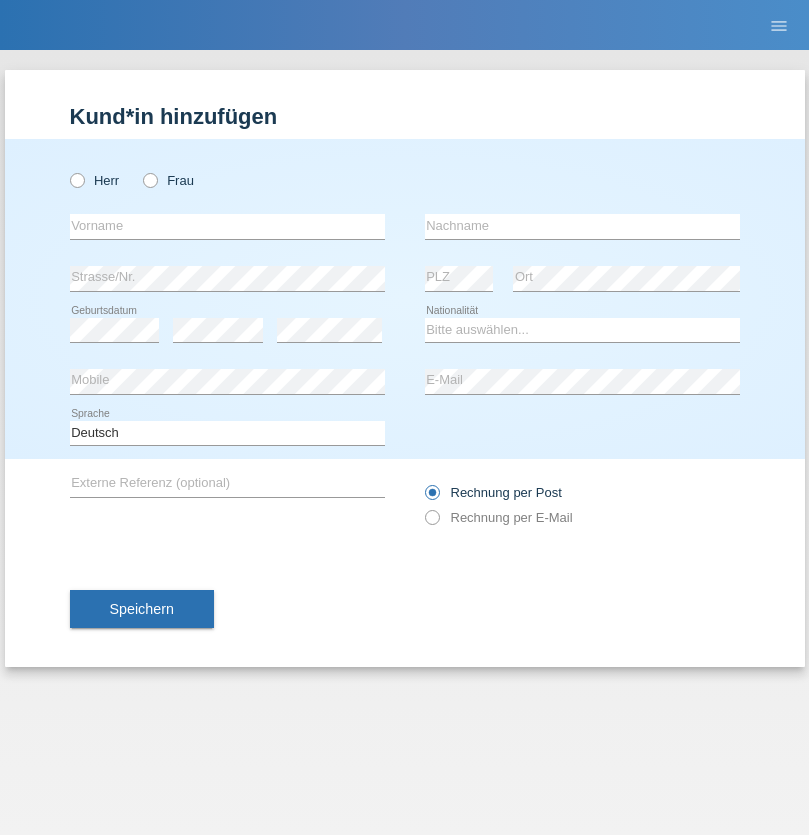 scroll, scrollTop: 0, scrollLeft: 0, axis: both 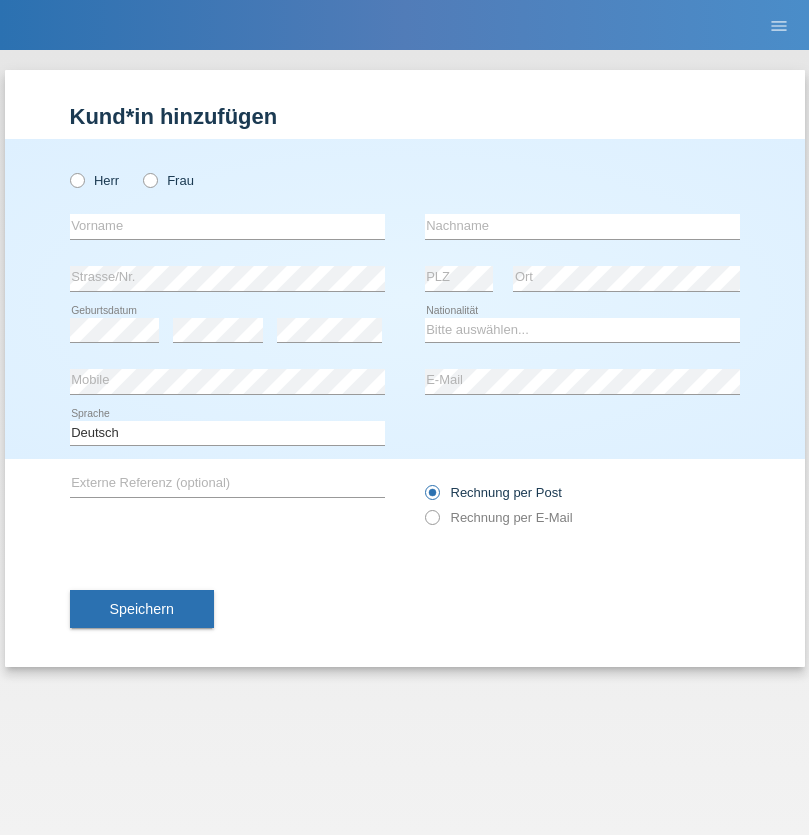 radio on "true" 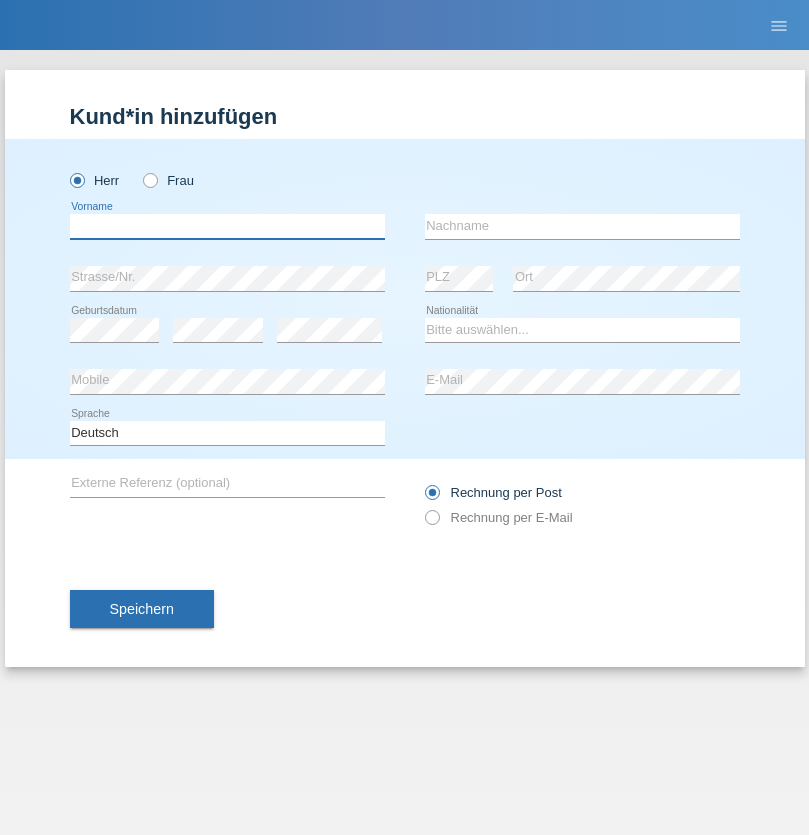 click at bounding box center (227, 226) 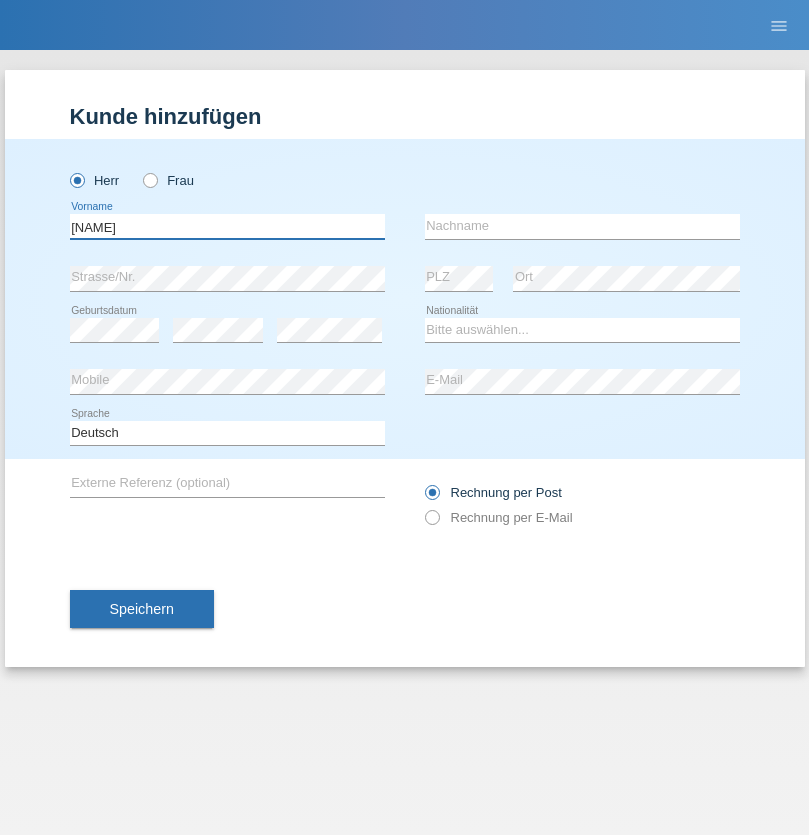 type on "[NAME]" 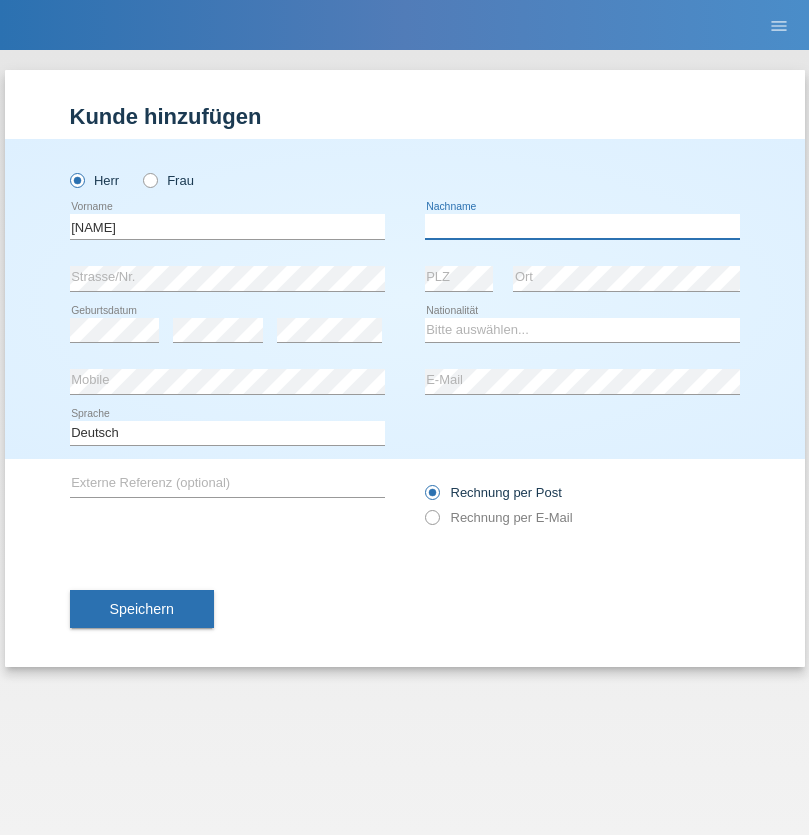click at bounding box center [582, 226] 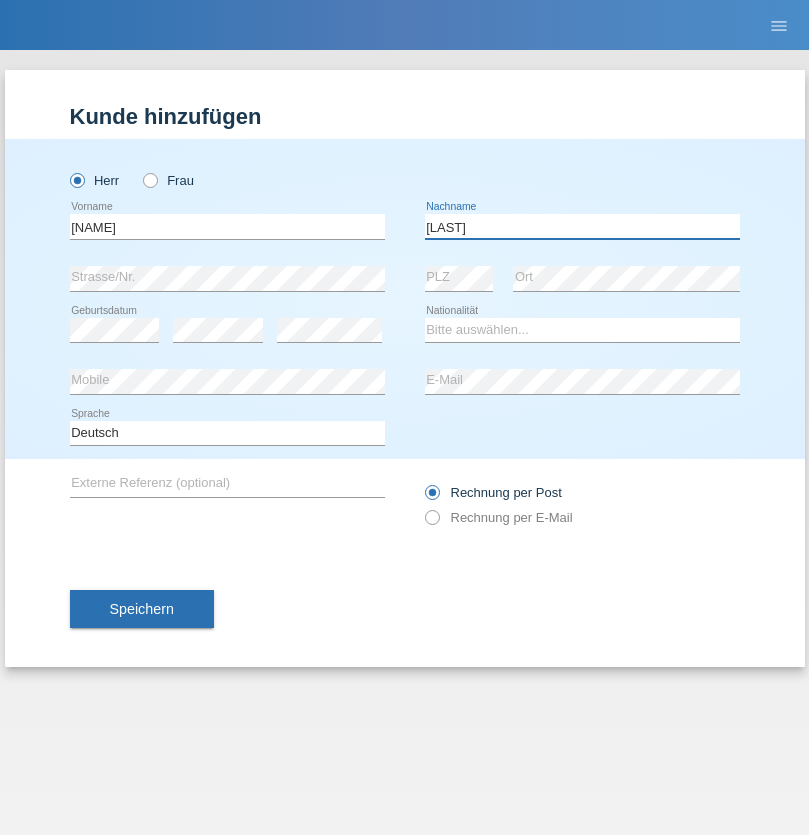 type on "[LAST]" 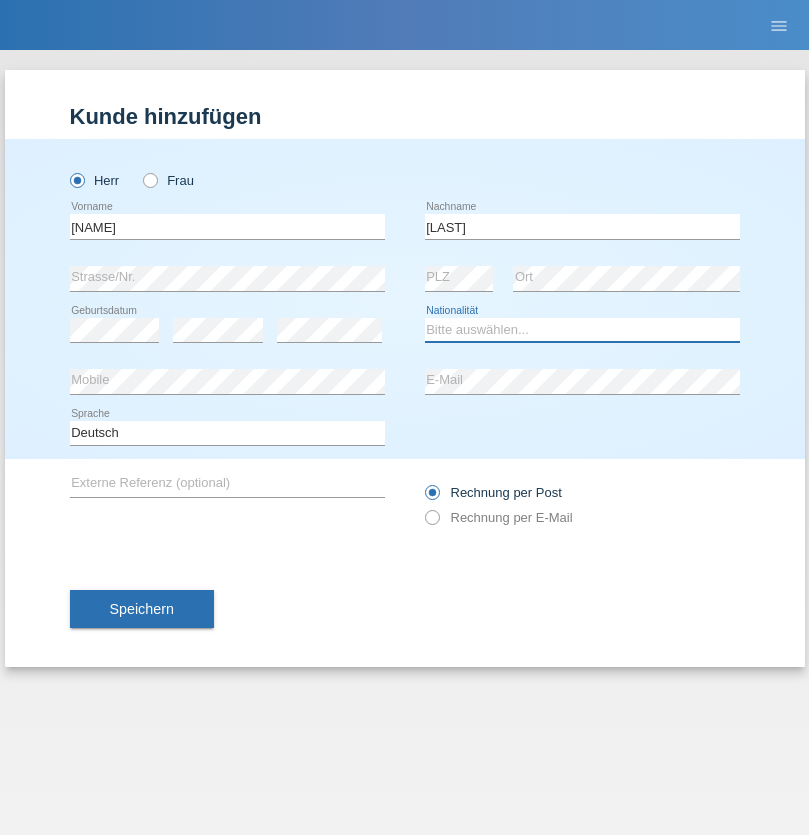 select on "CH" 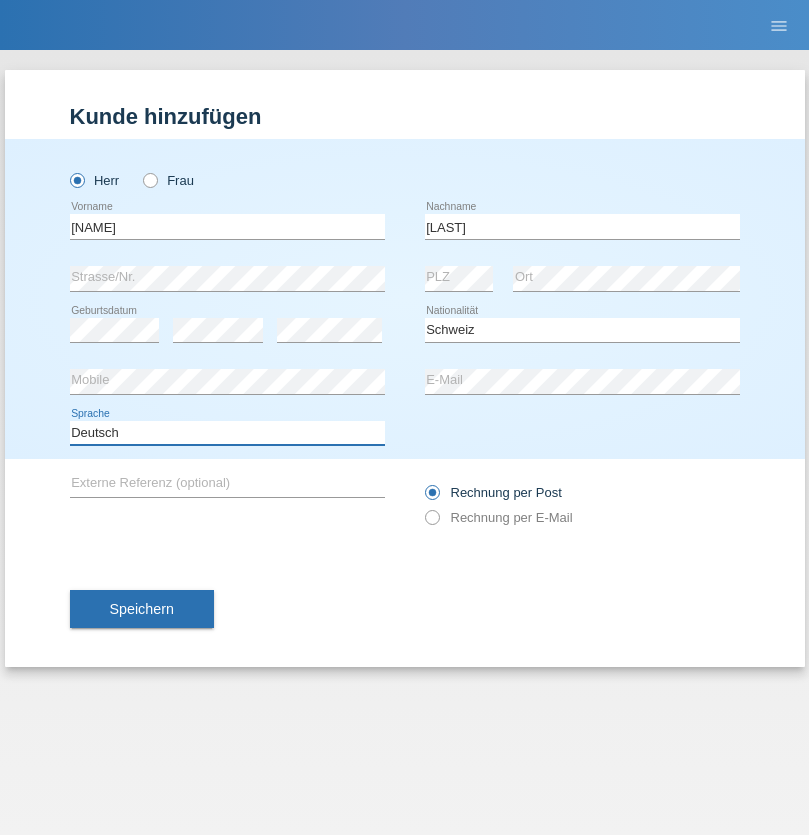 select on "en" 